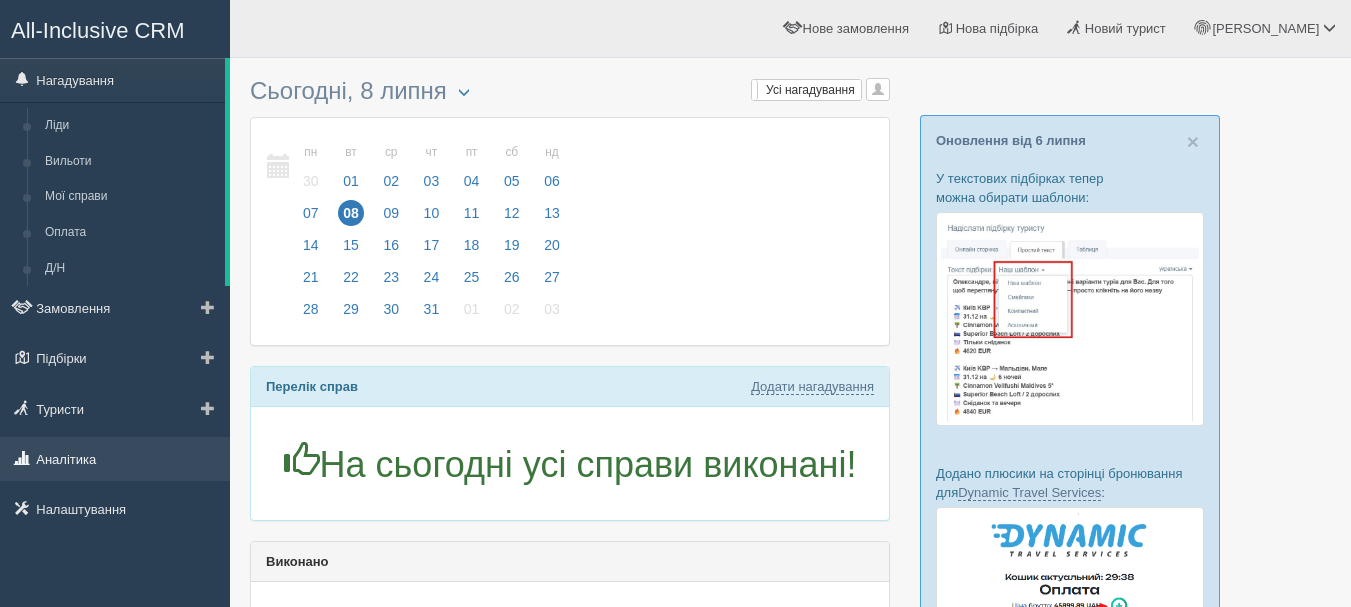 scroll, scrollTop: 0, scrollLeft: 0, axis: both 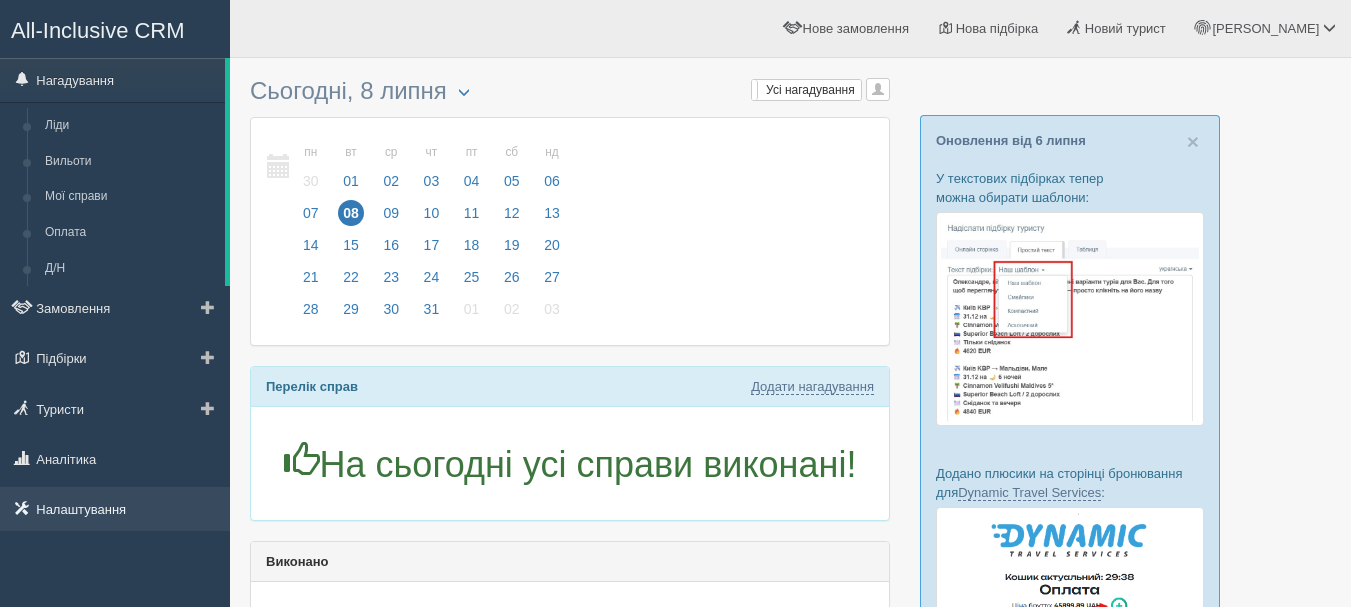 click on "Налаштування" at bounding box center (115, 509) 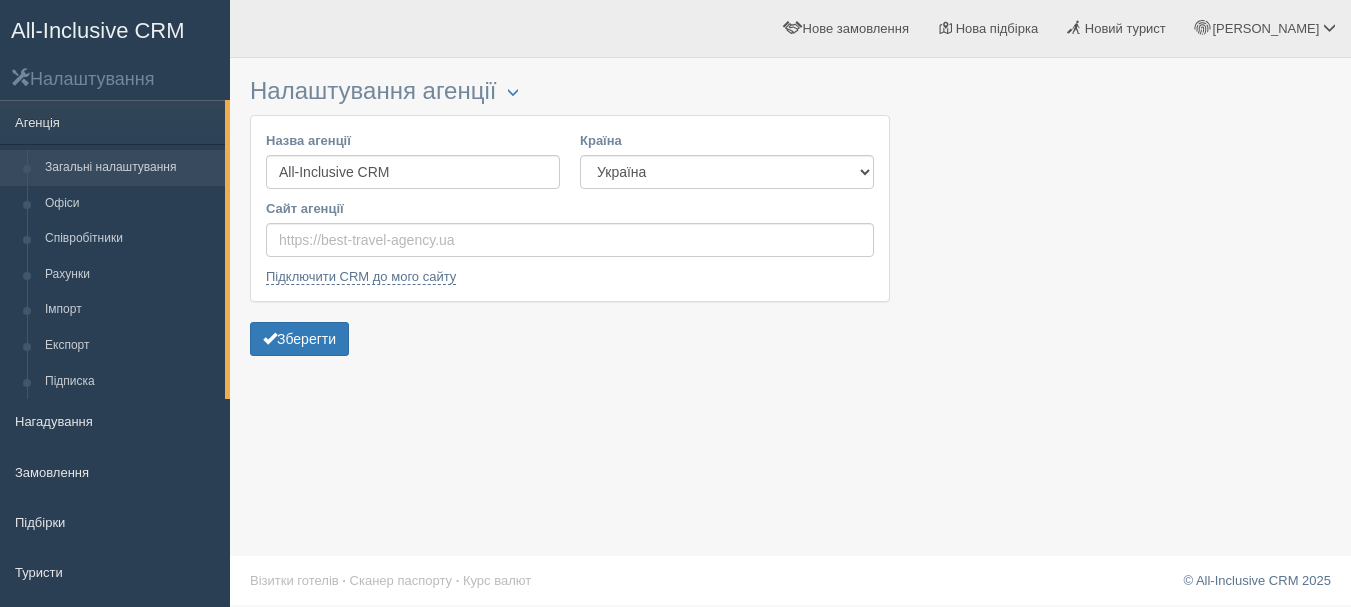 scroll, scrollTop: 0, scrollLeft: 0, axis: both 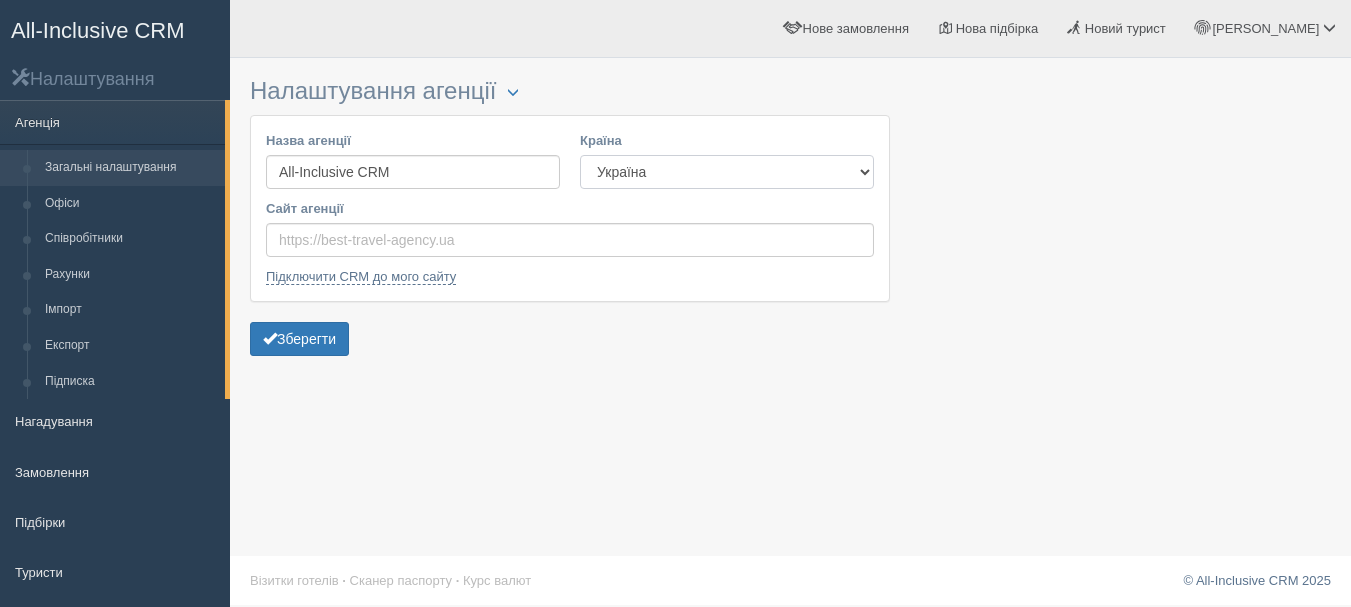click on "Естонія
Казахстан
Киргизстан
Латвія
Литва
Молдова
Польща
Узбекистан
Україна
Чехія" at bounding box center [727, 172] 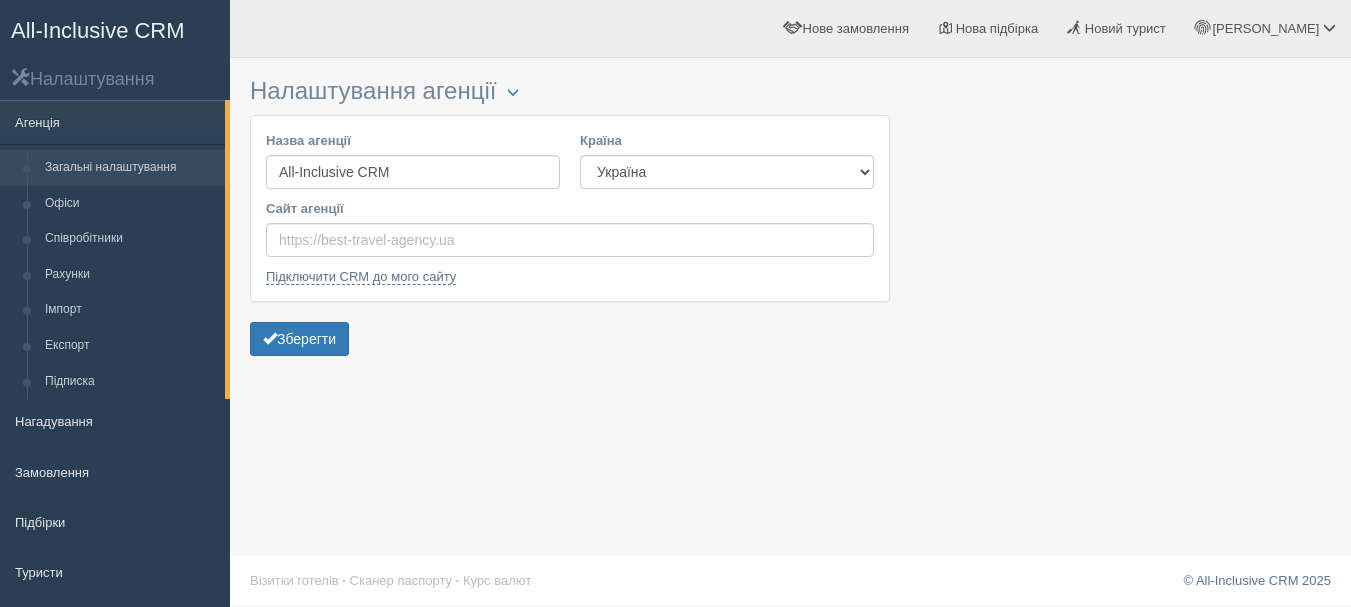 drag, startPoint x: 970, startPoint y: 255, endPoint x: 962, endPoint y: 137, distance: 118.270874 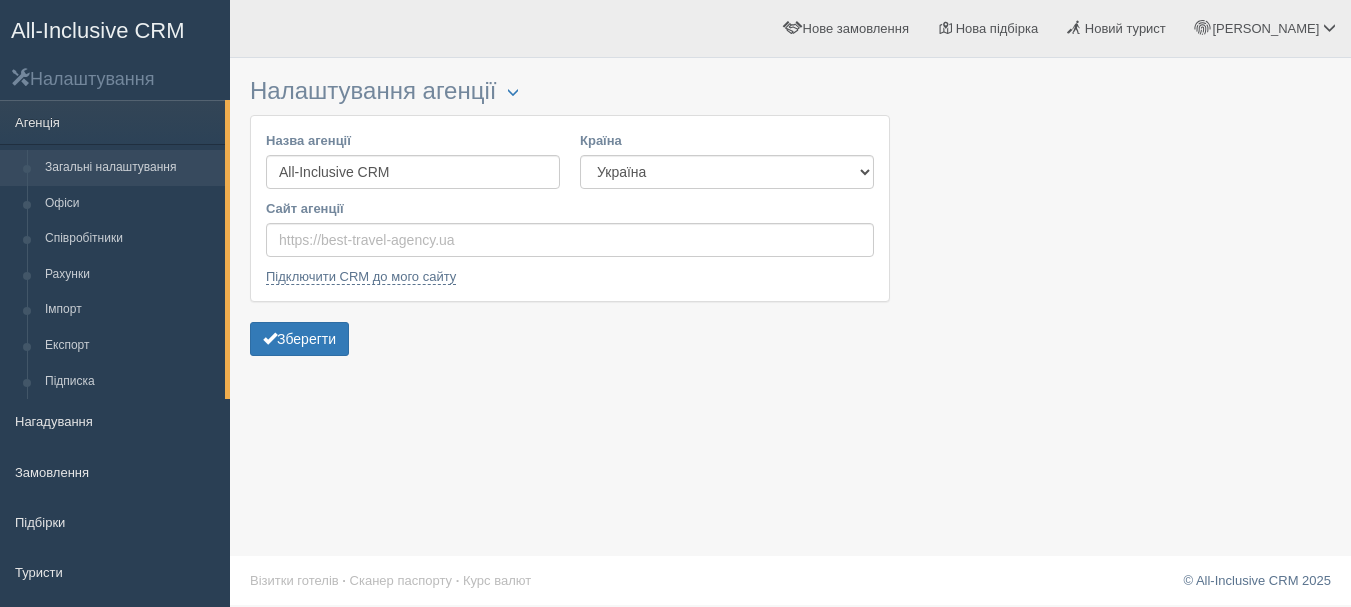 click at bounding box center (790, 214) 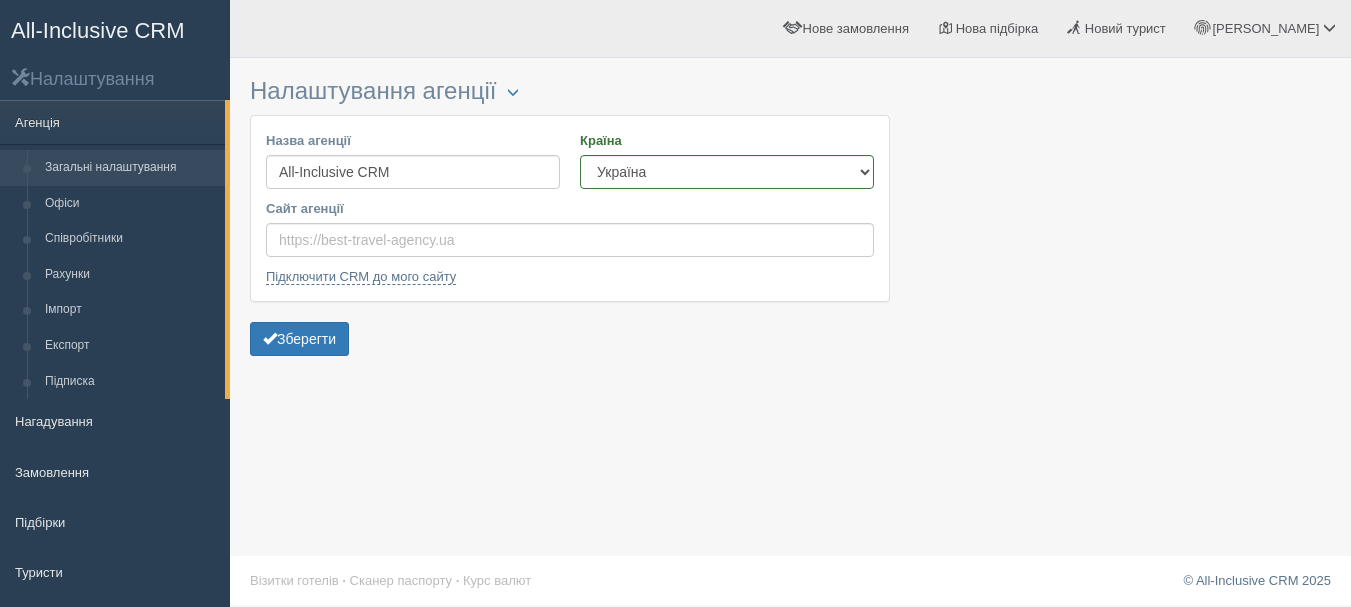 click on "All-Inclusive CRM" at bounding box center [98, 30] 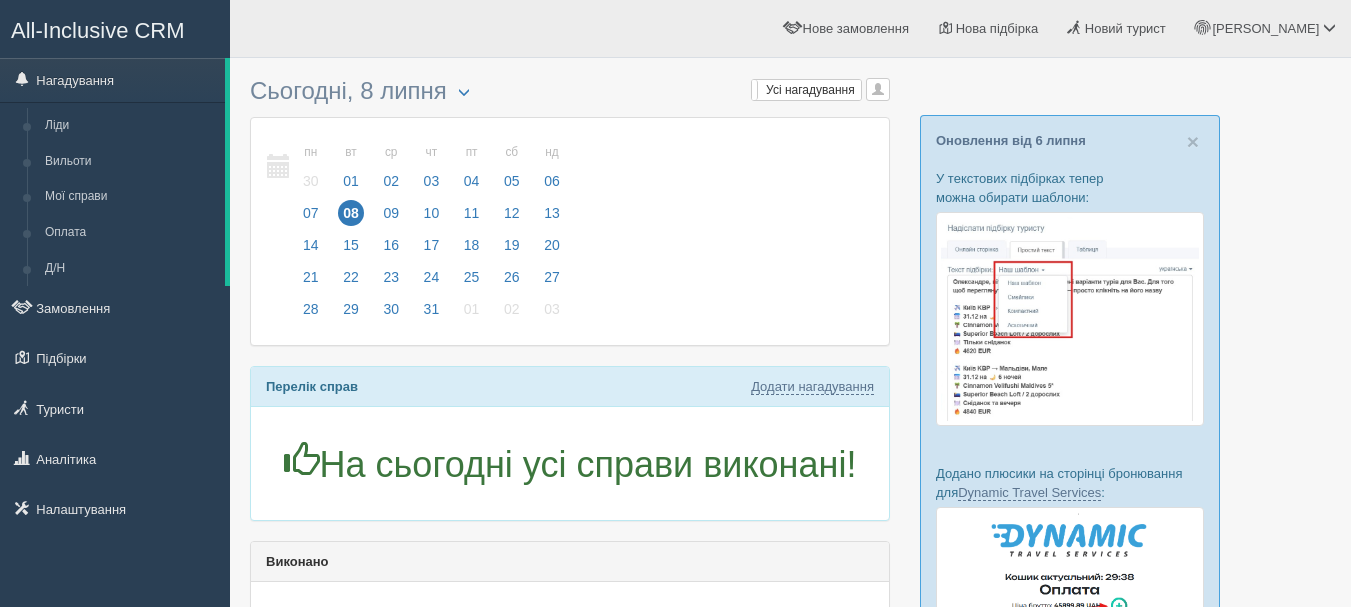 scroll, scrollTop: 0, scrollLeft: 0, axis: both 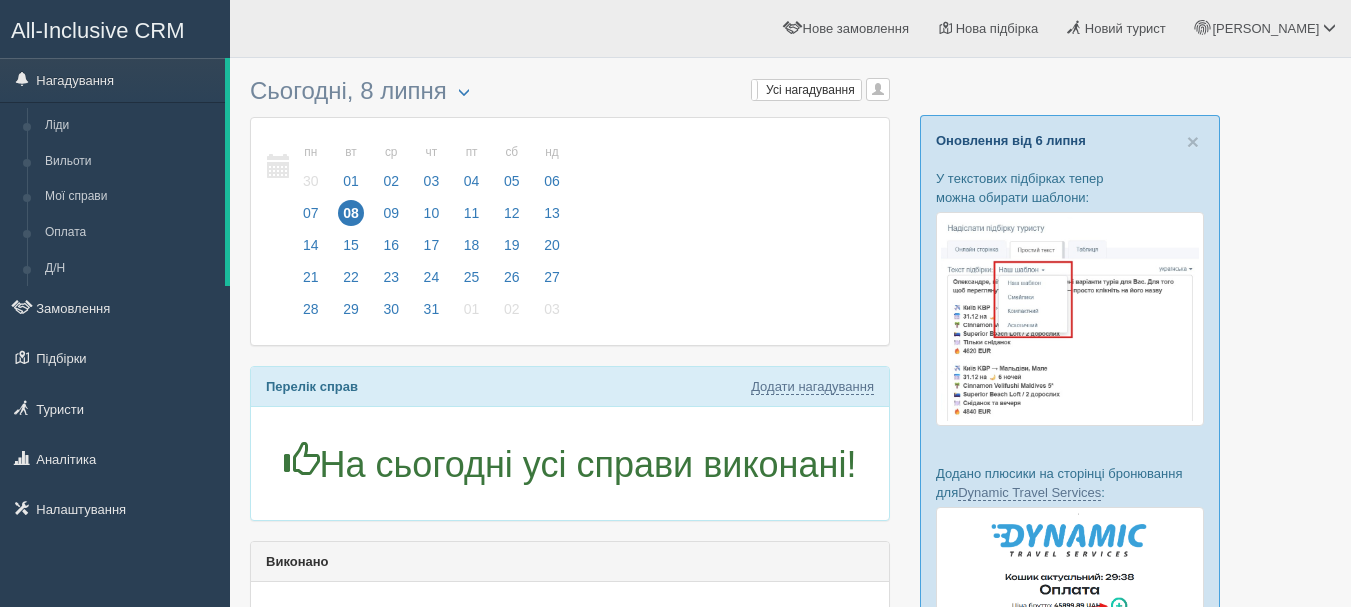click on "Оновлення від 6 липня" at bounding box center (1011, 140) 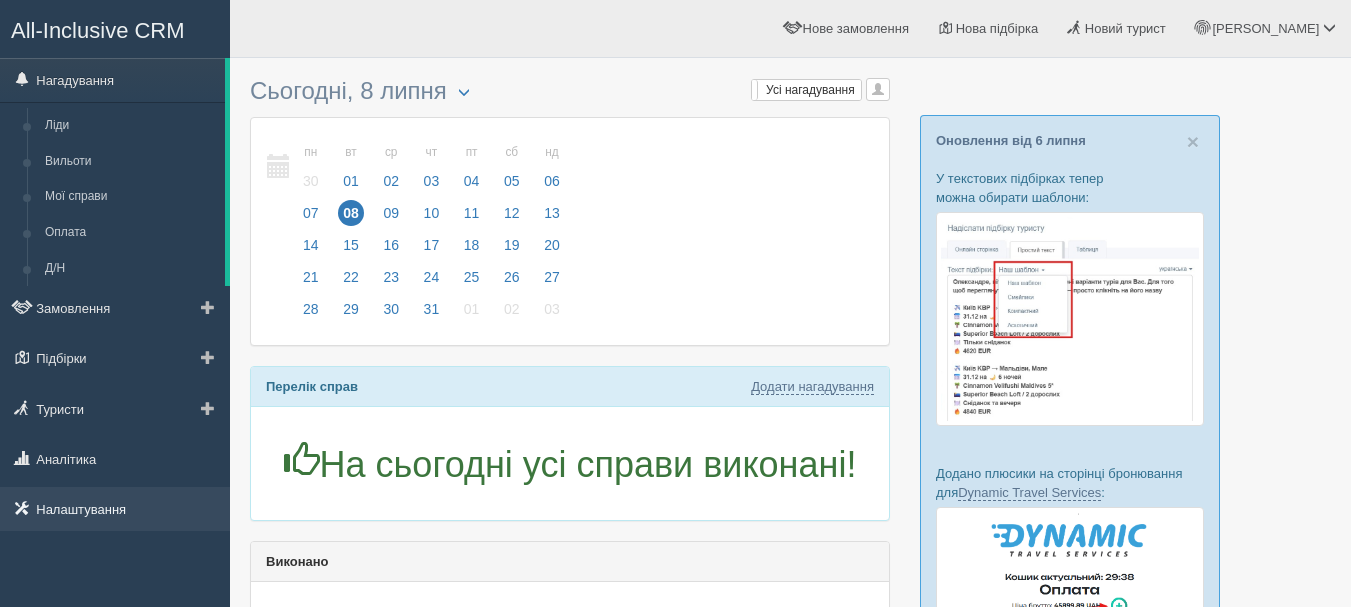 click on "Налаштування" at bounding box center (115, 509) 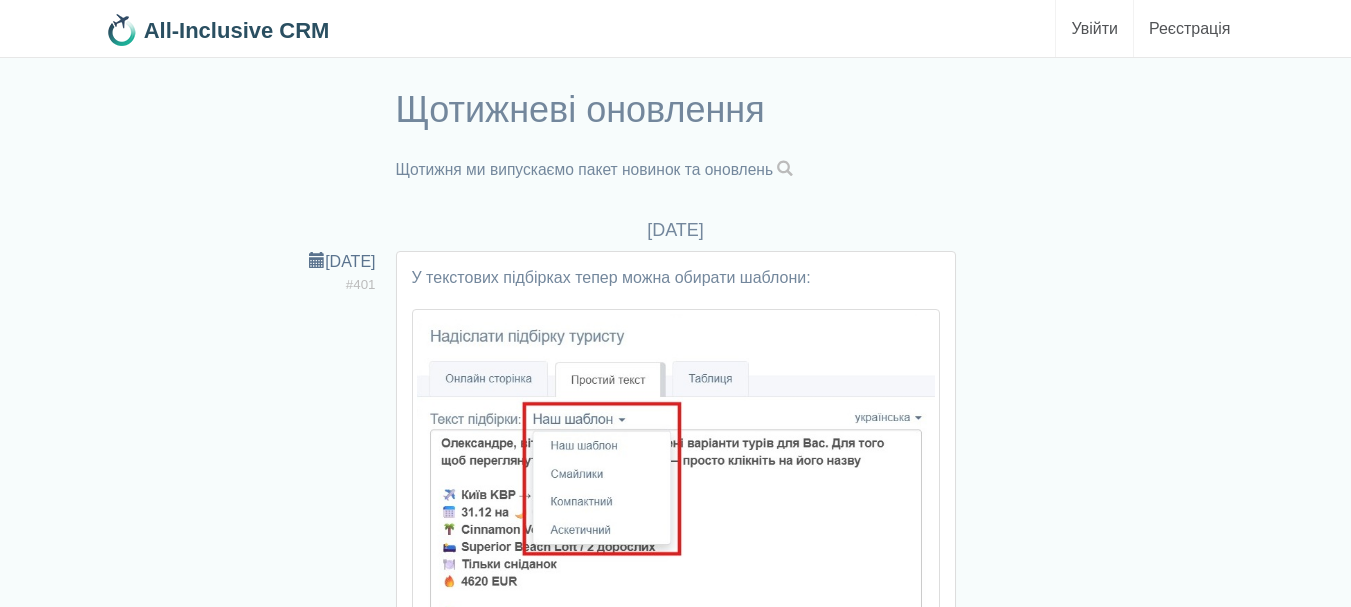 scroll, scrollTop: 0, scrollLeft: 0, axis: both 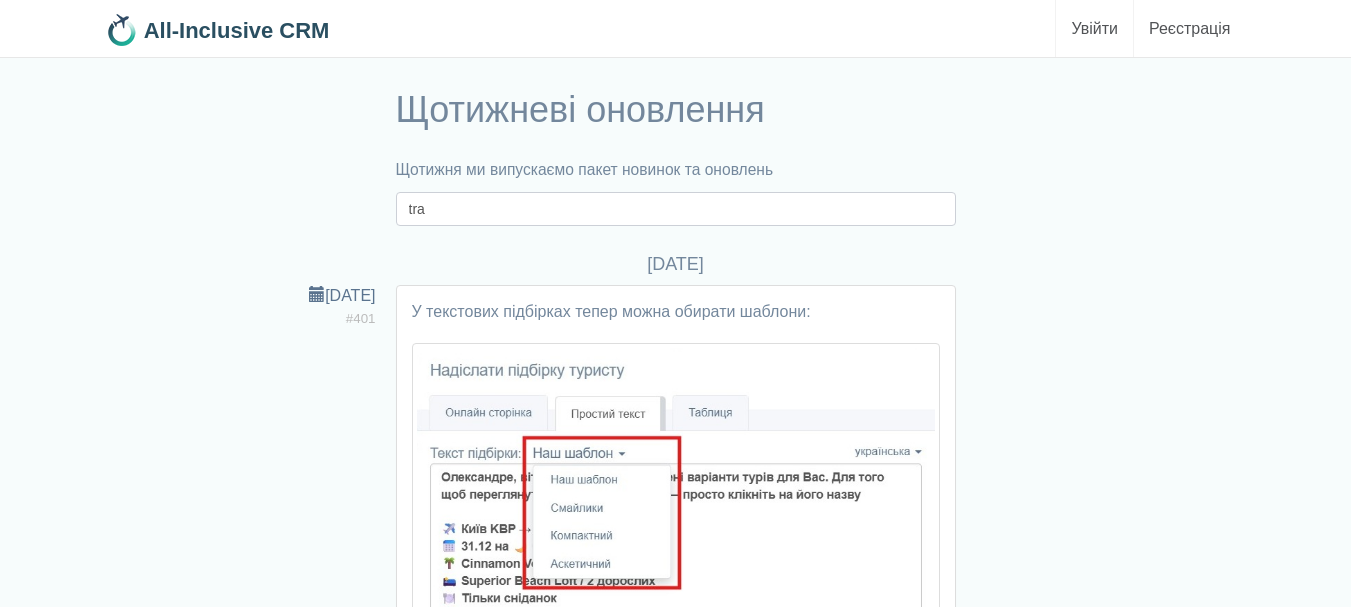type on "travelone" 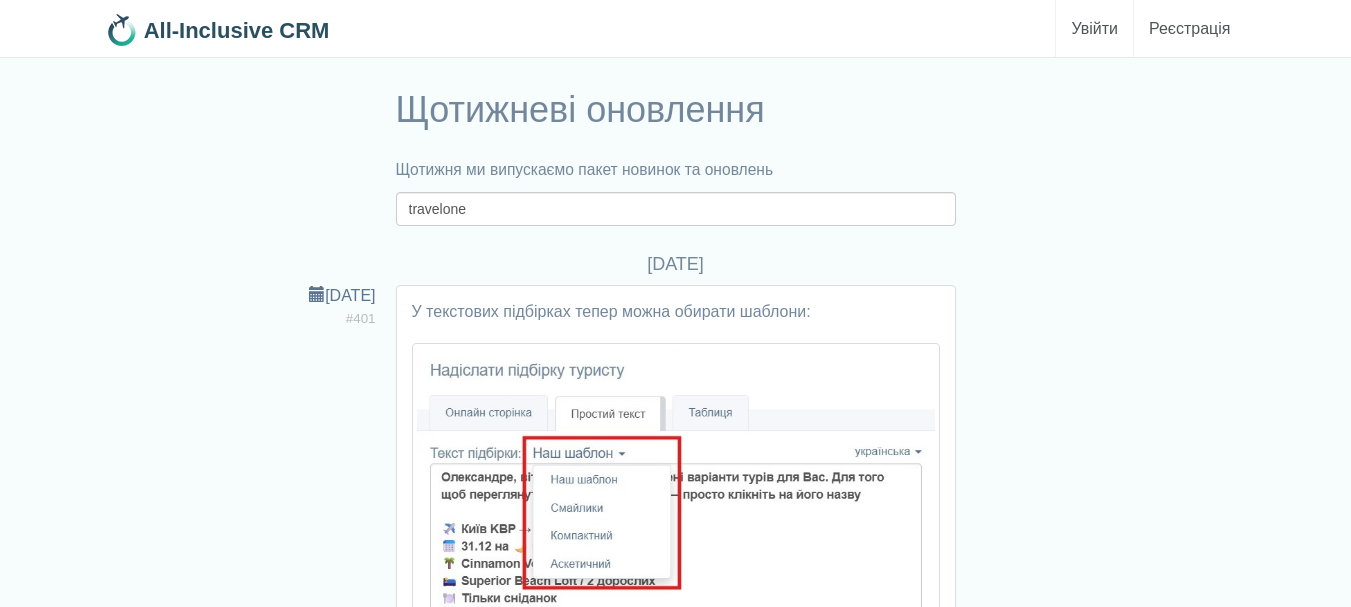 scroll, scrollTop: 0, scrollLeft: 0, axis: both 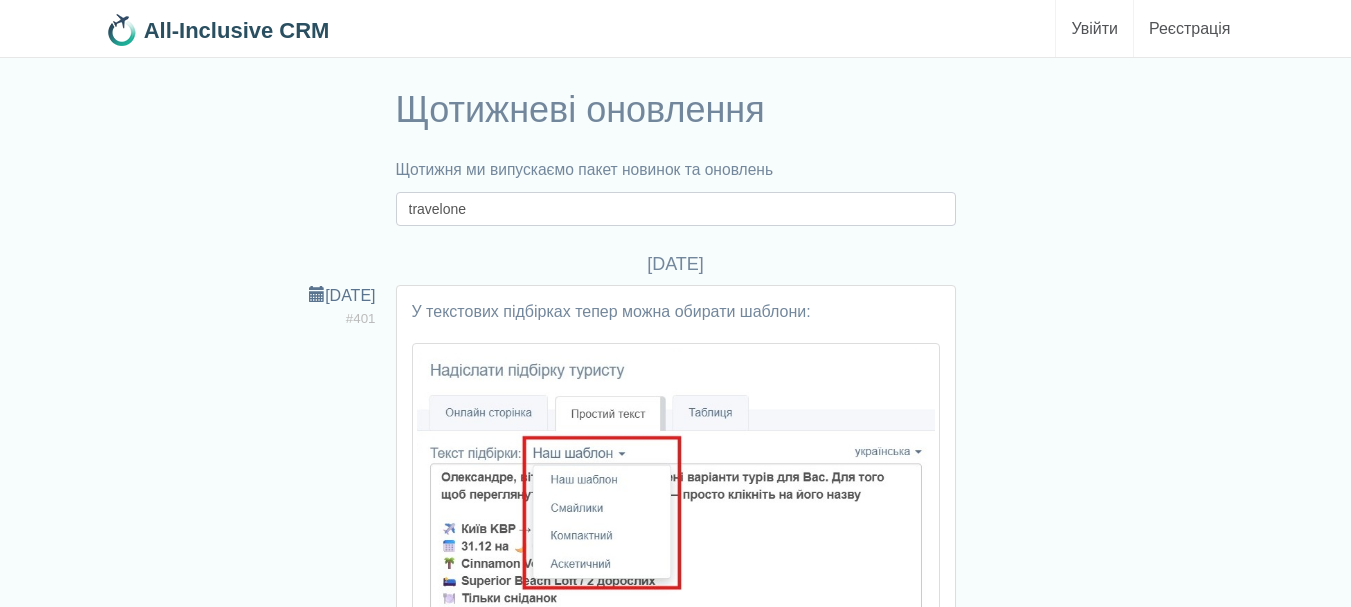 click on "travelone" at bounding box center [676, 209] 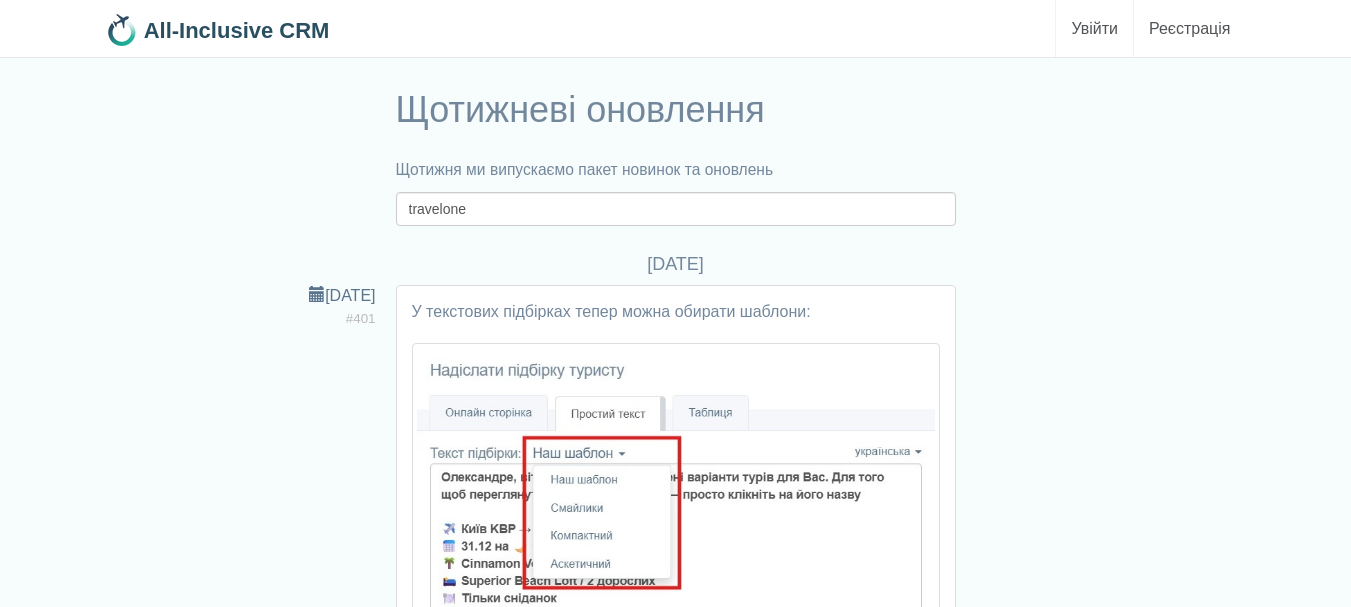 scroll, scrollTop: 0, scrollLeft: 0, axis: both 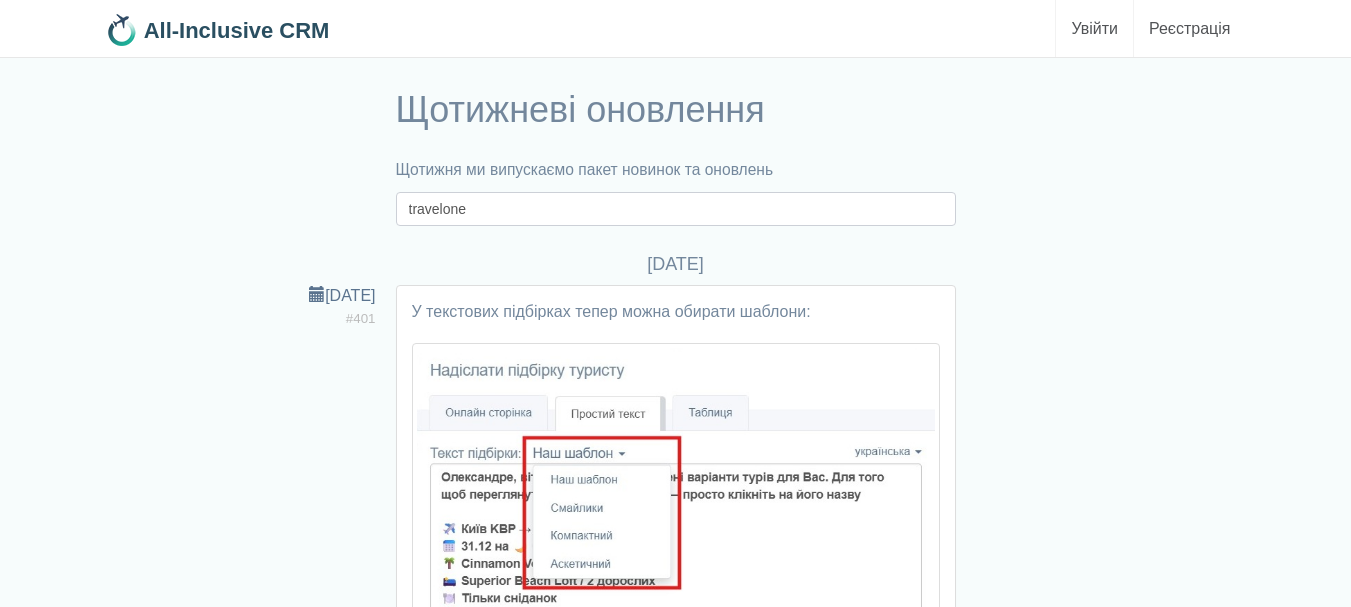 click on "travelone" at bounding box center (676, 209) 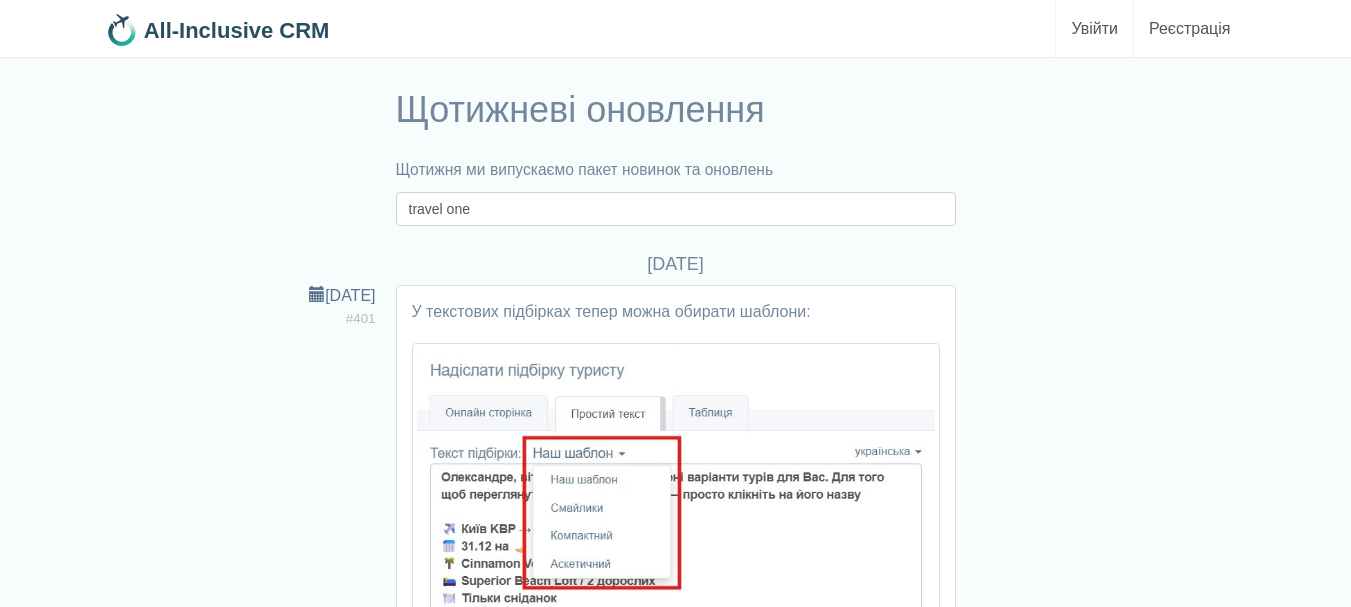 click on "travel one" at bounding box center (676, 209) 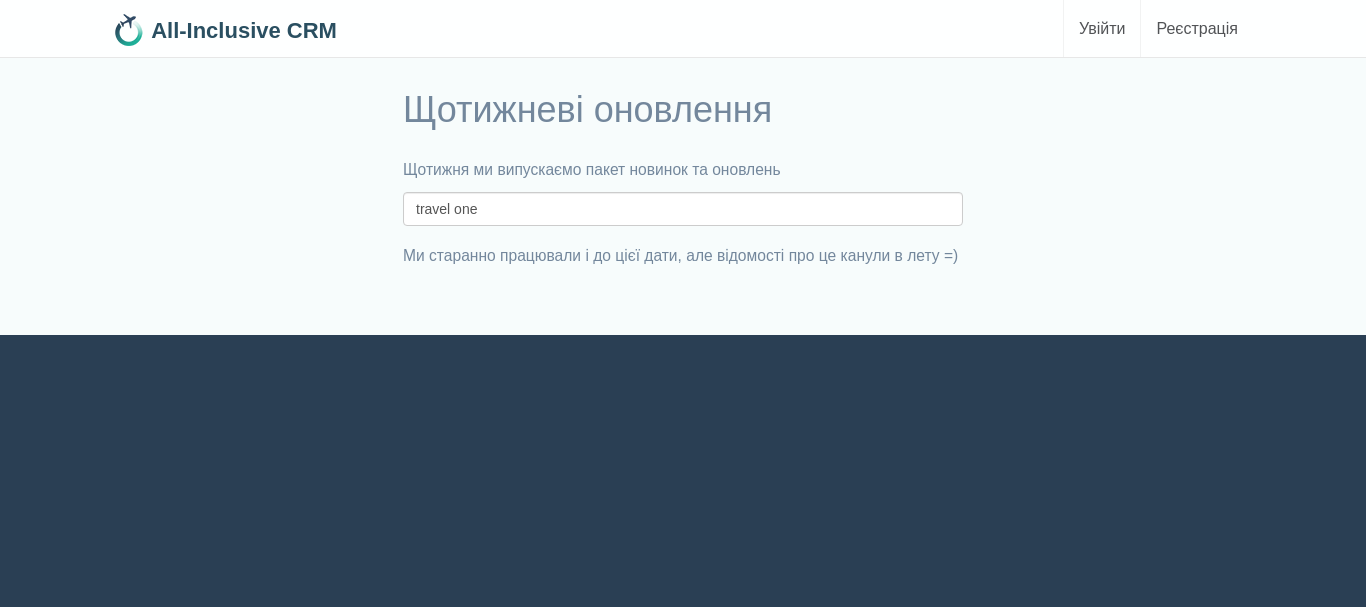 scroll, scrollTop: 0, scrollLeft: 0, axis: both 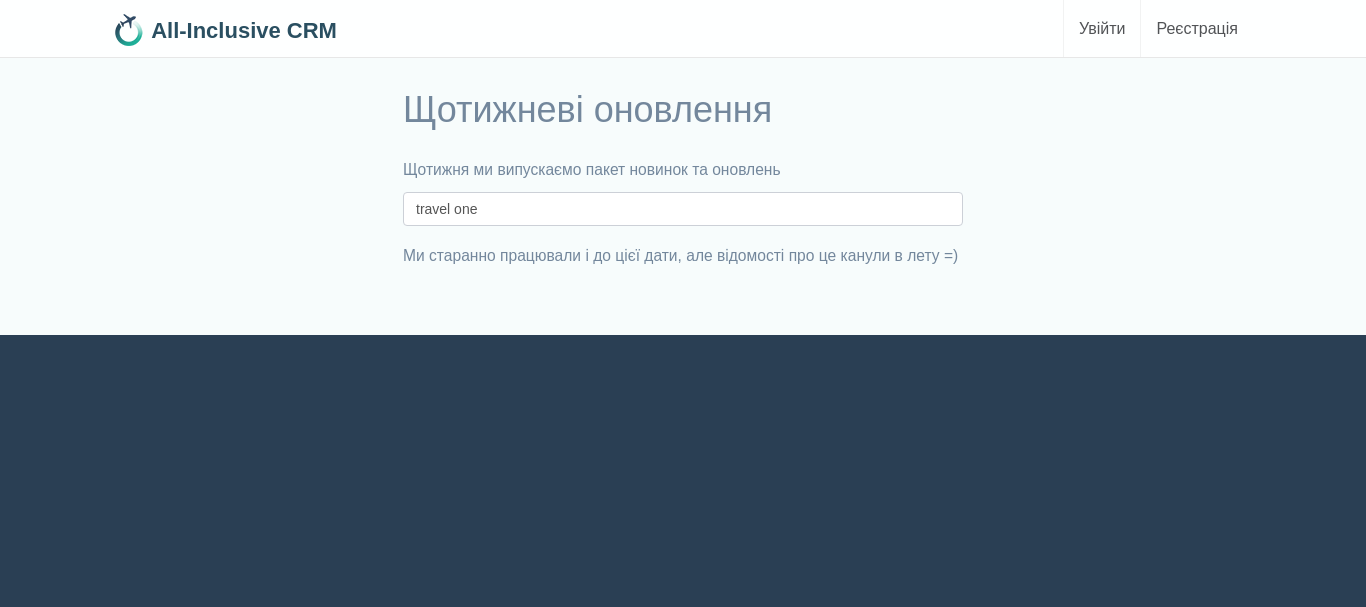 click on "travel one" at bounding box center [683, 209] 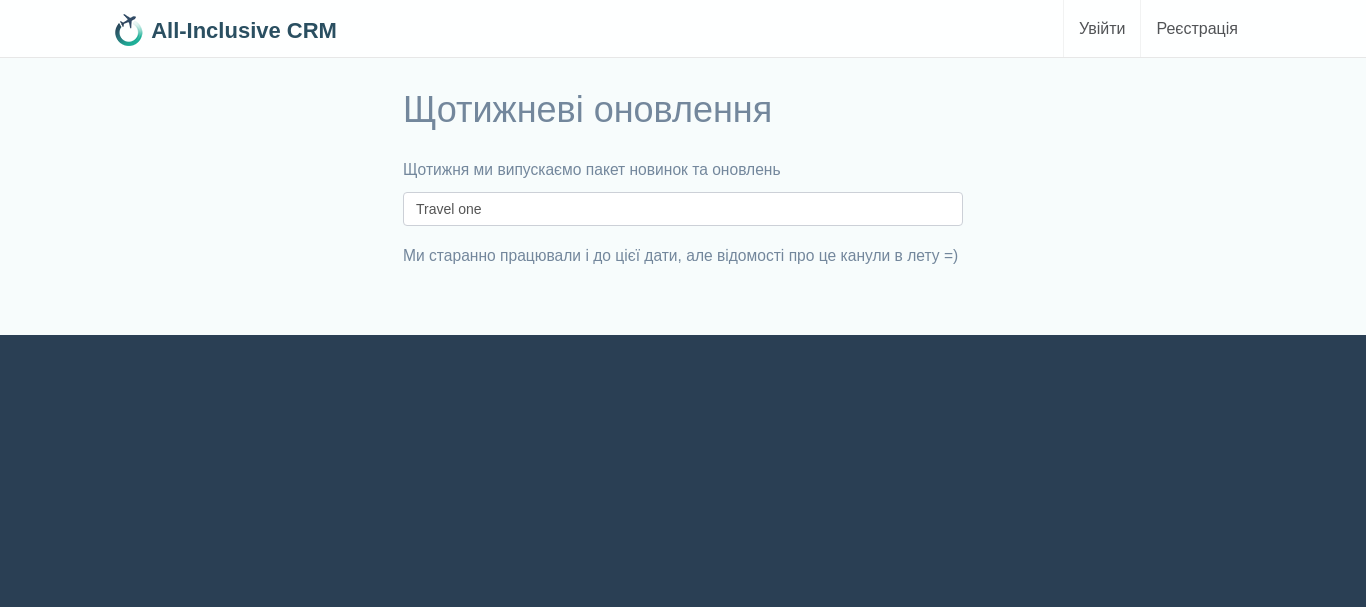 type on "Travel one" 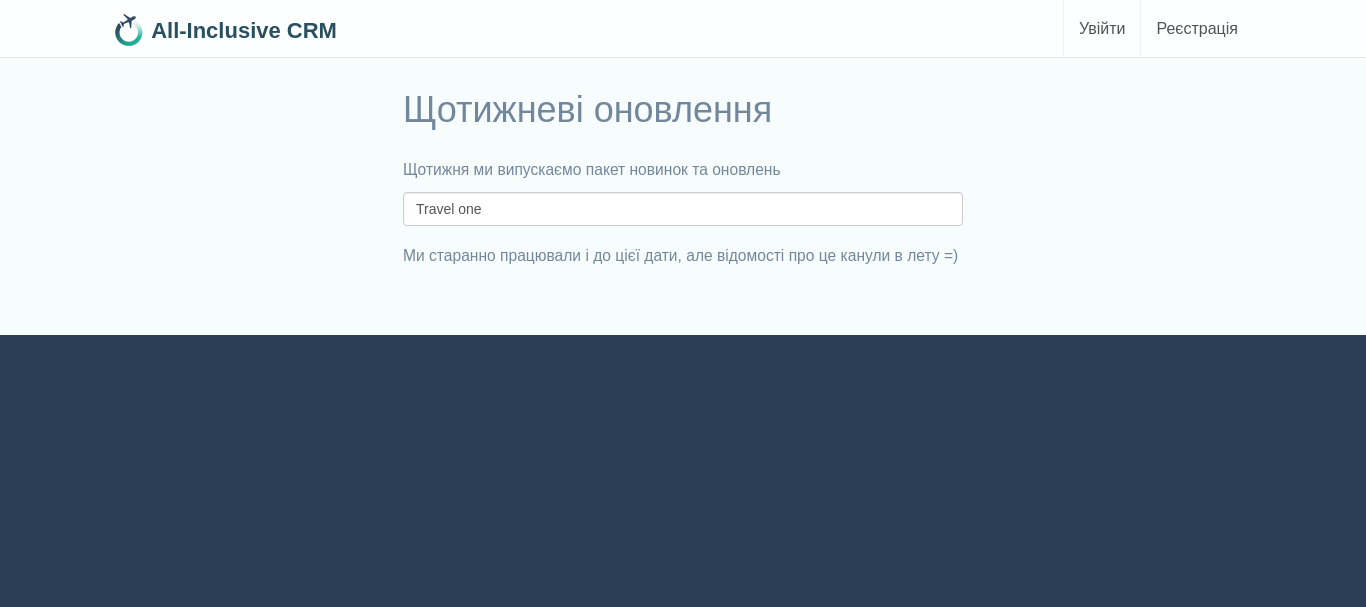 scroll, scrollTop: 0, scrollLeft: 0, axis: both 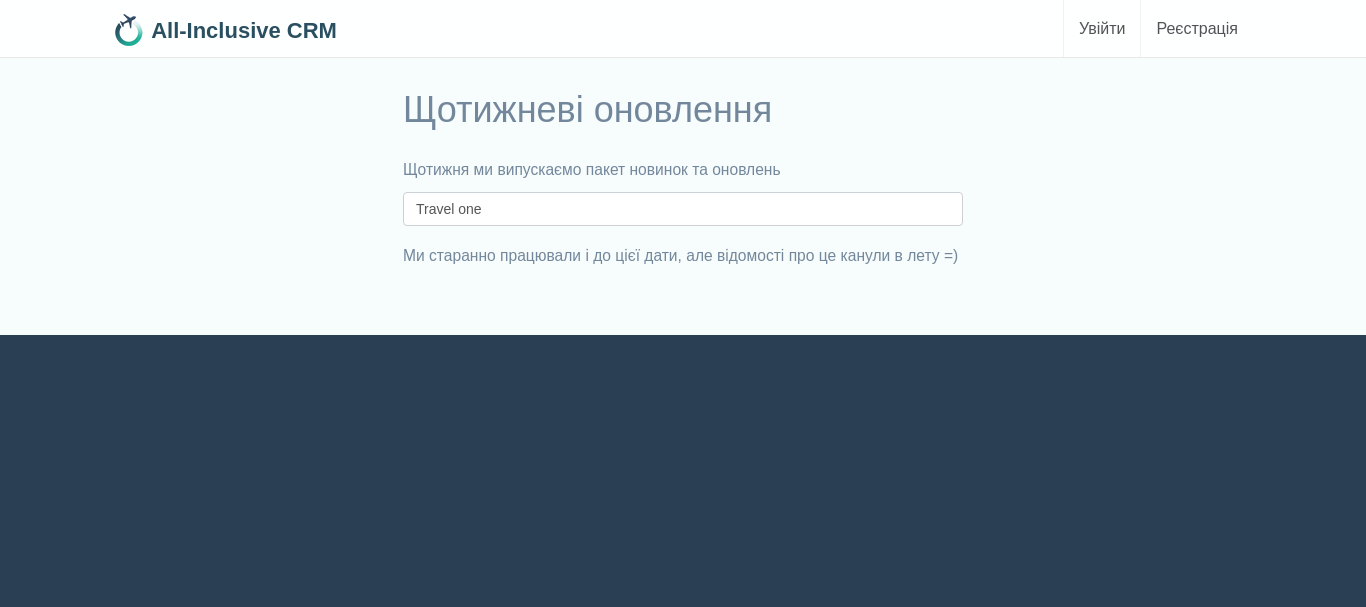 click on "Travel one" at bounding box center (683, 209) 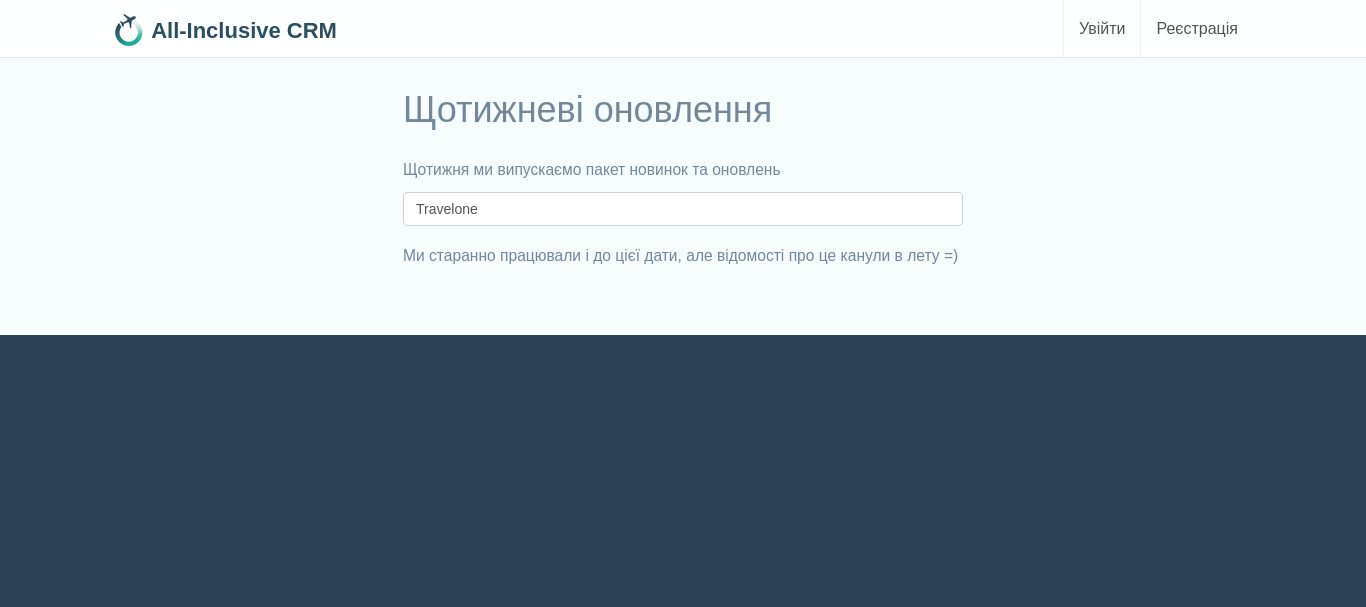 type on "Travelone" 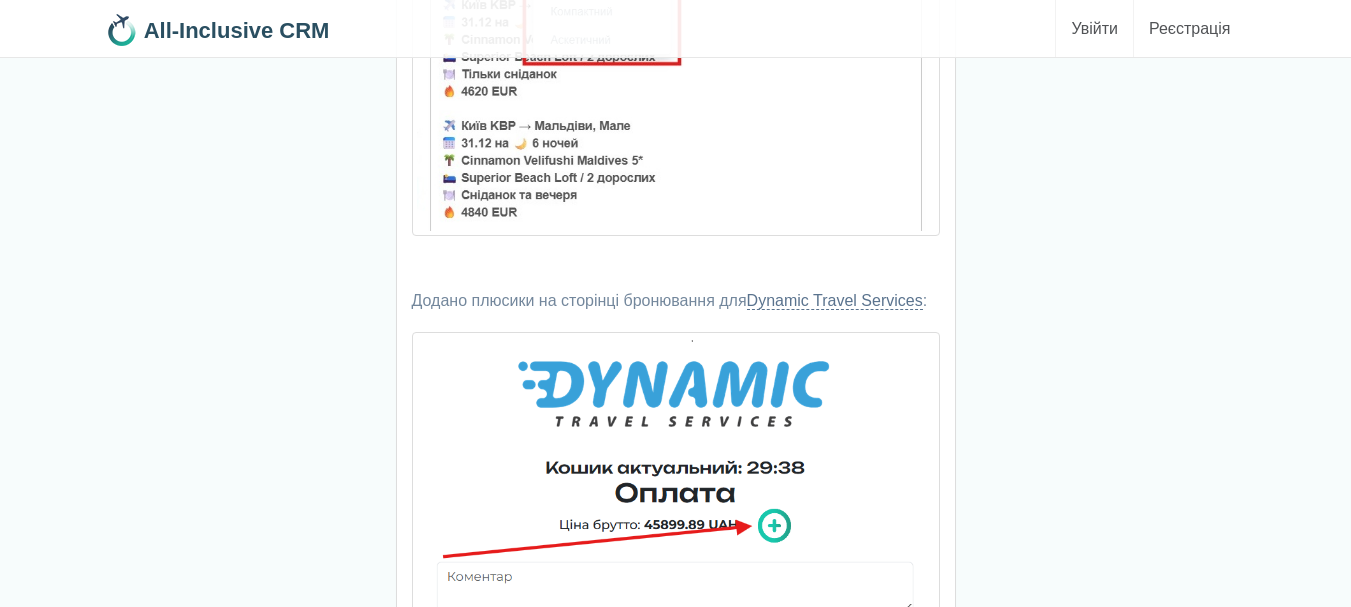 scroll, scrollTop: 0, scrollLeft: 0, axis: both 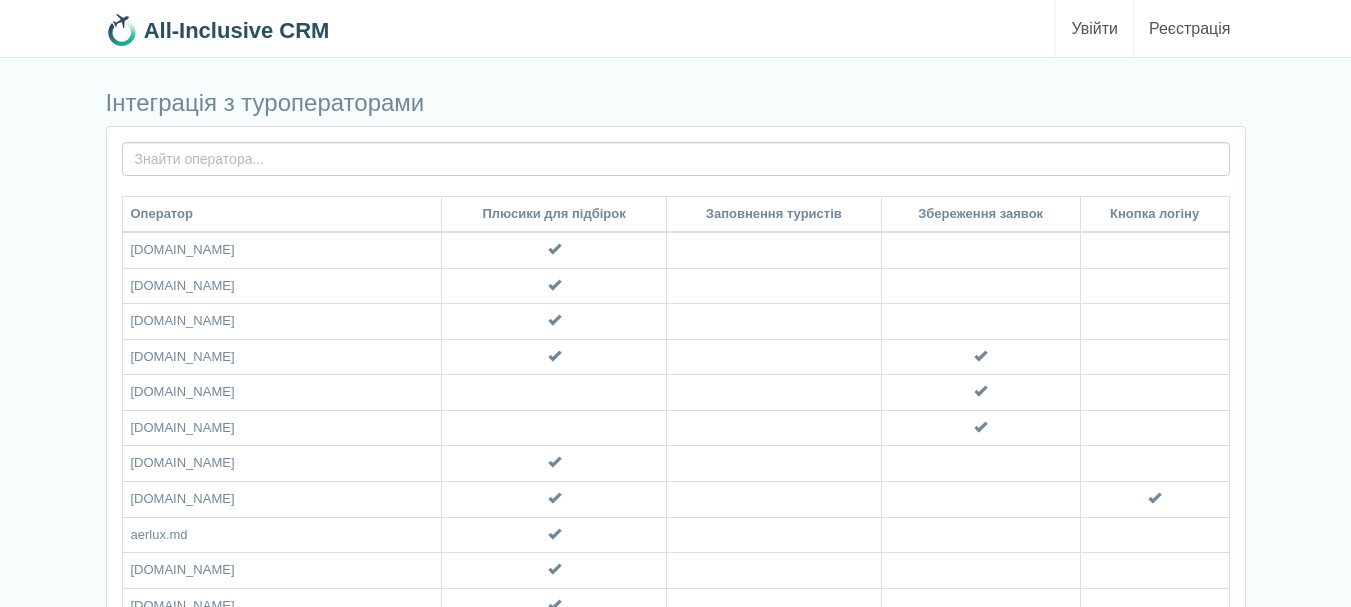 click at bounding box center (676, 159) 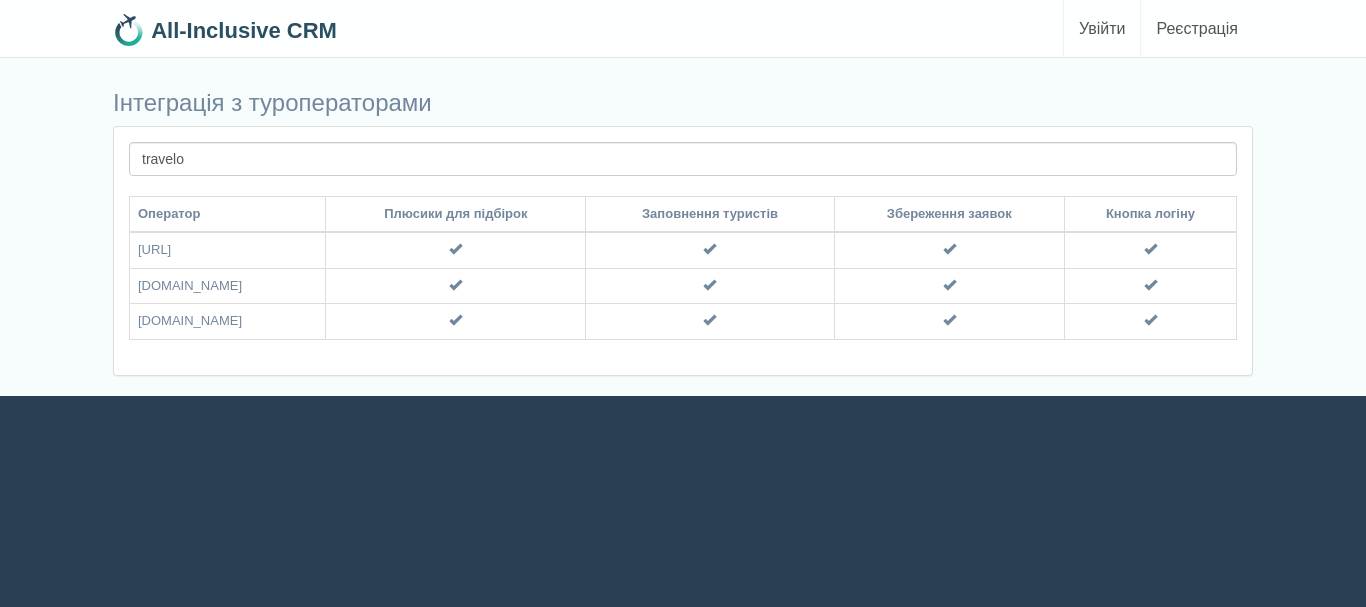 type on "travelo" 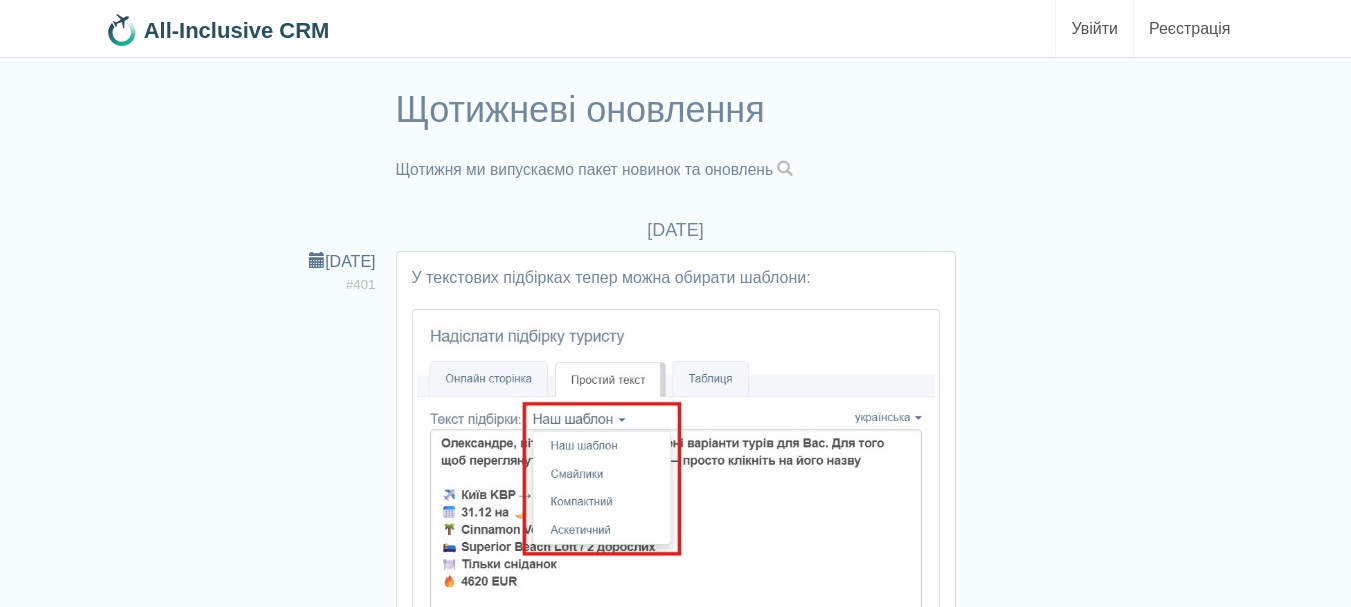 scroll, scrollTop: 0, scrollLeft: 0, axis: both 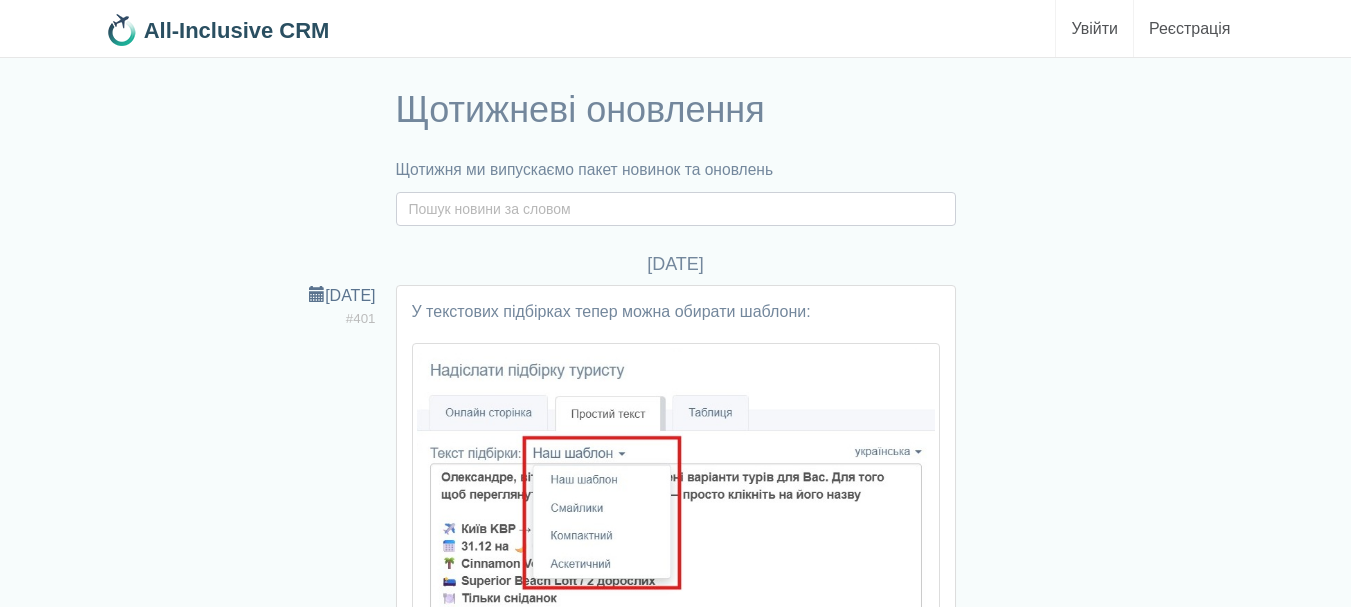 click at bounding box center (676, 209) 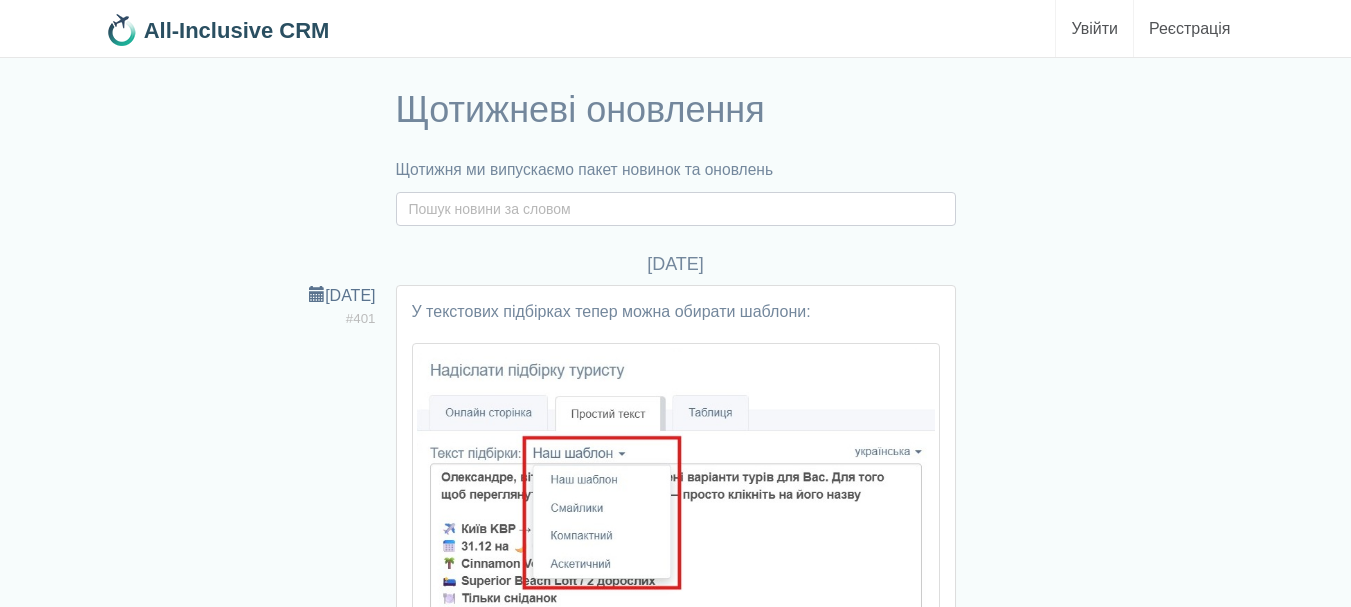 type on "travelone" 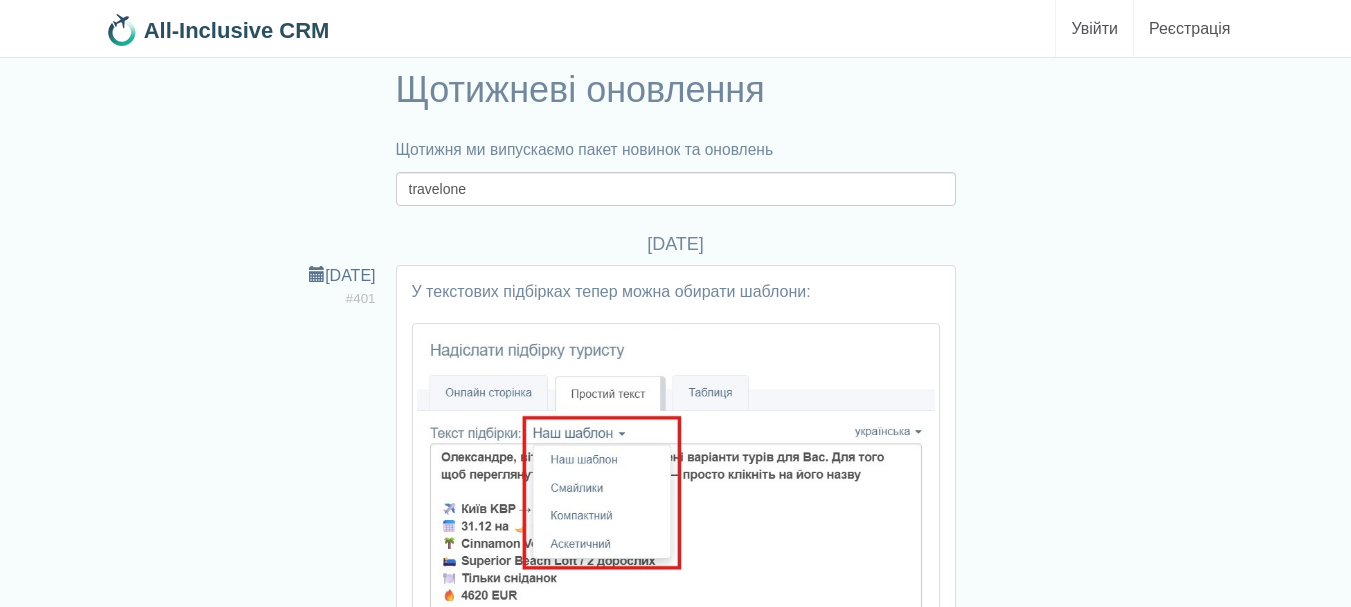 scroll, scrollTop: 0, scrollLeft: 0, axis: both 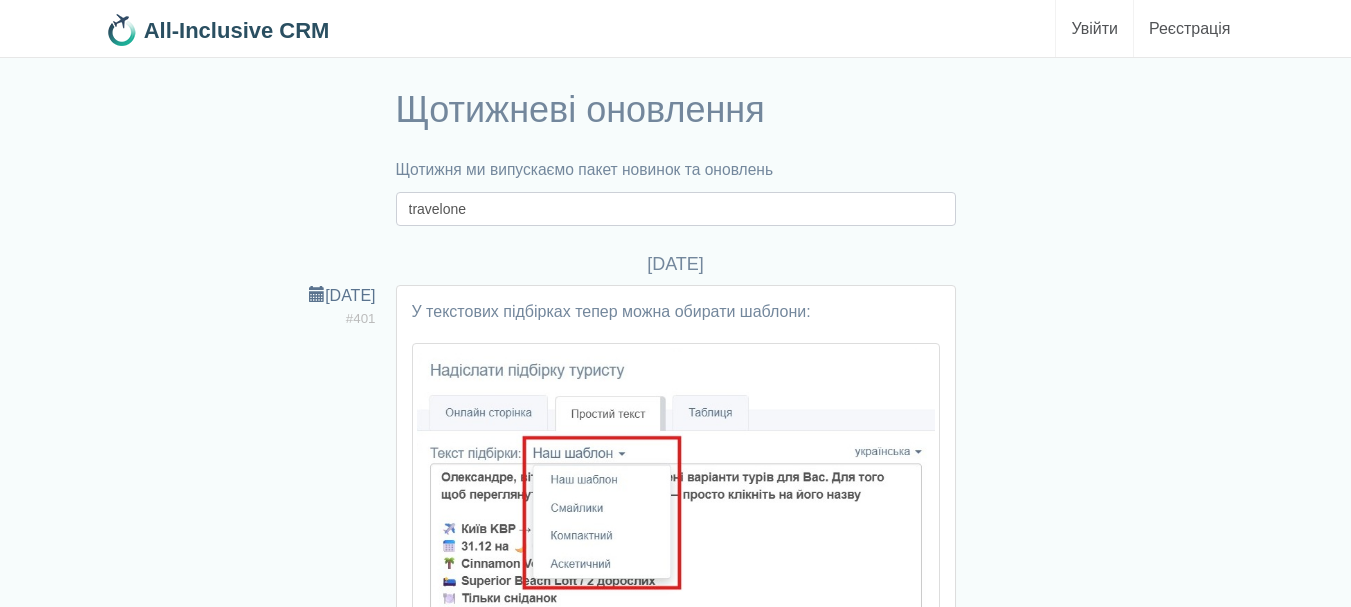 click on "travelone" at bounding box center [676, 209] 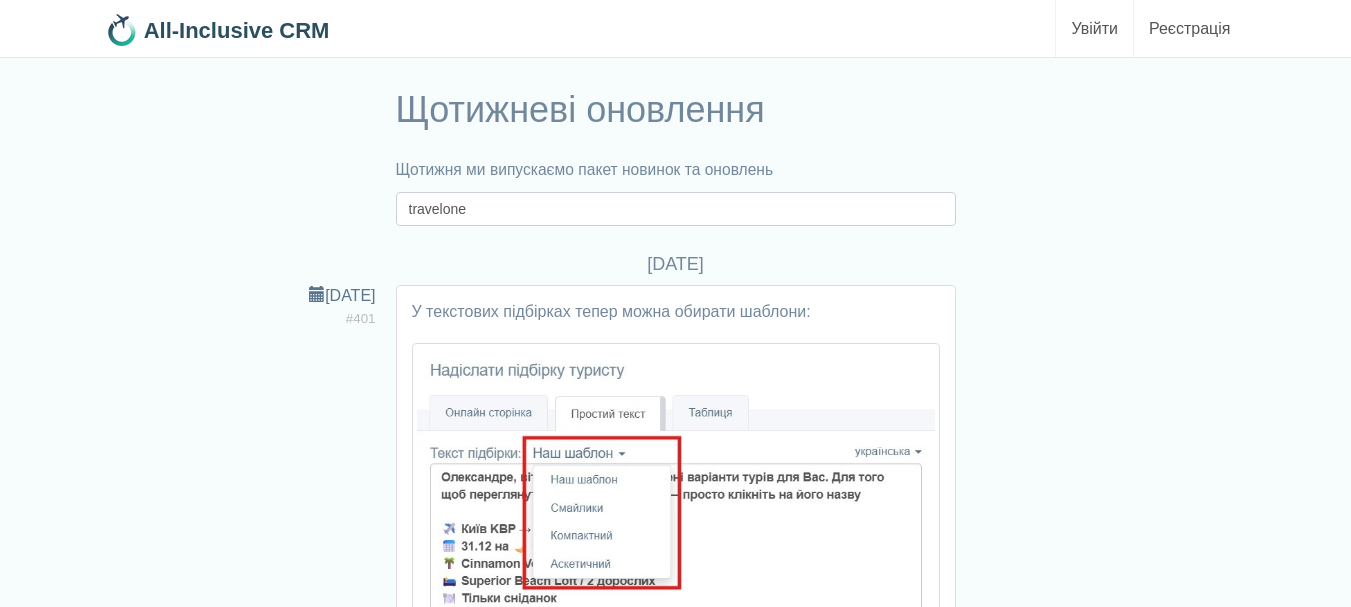 click on "travelone" at bounding box center (676, 209) 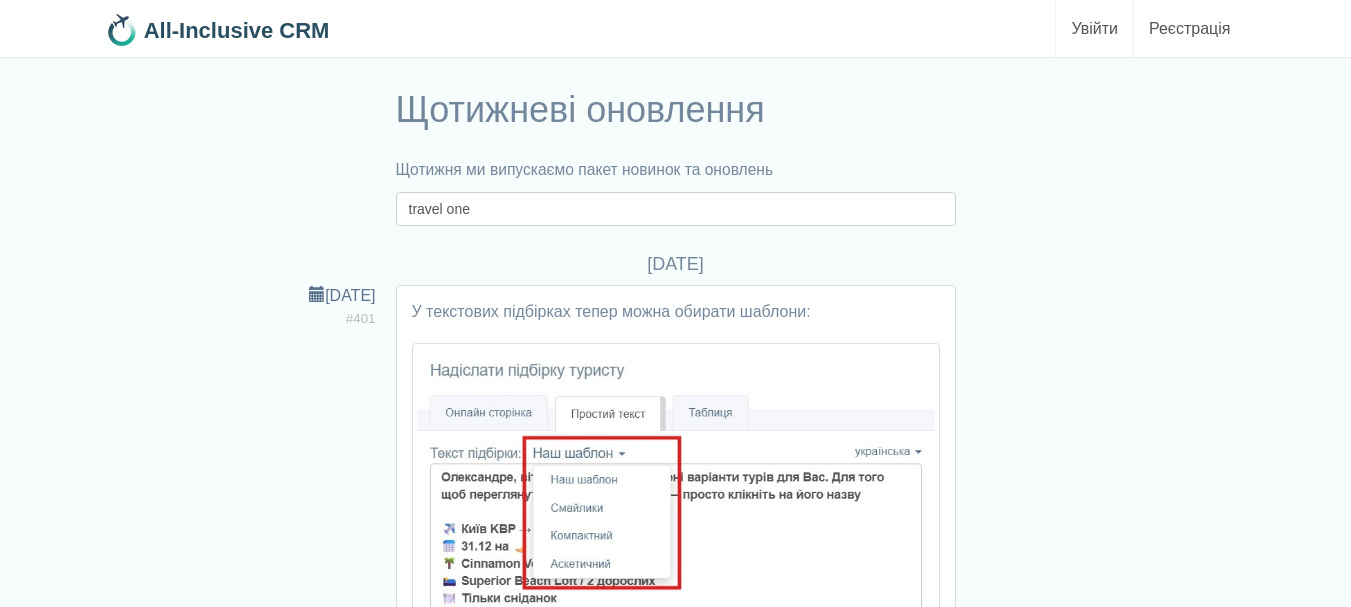 type on "travel one" 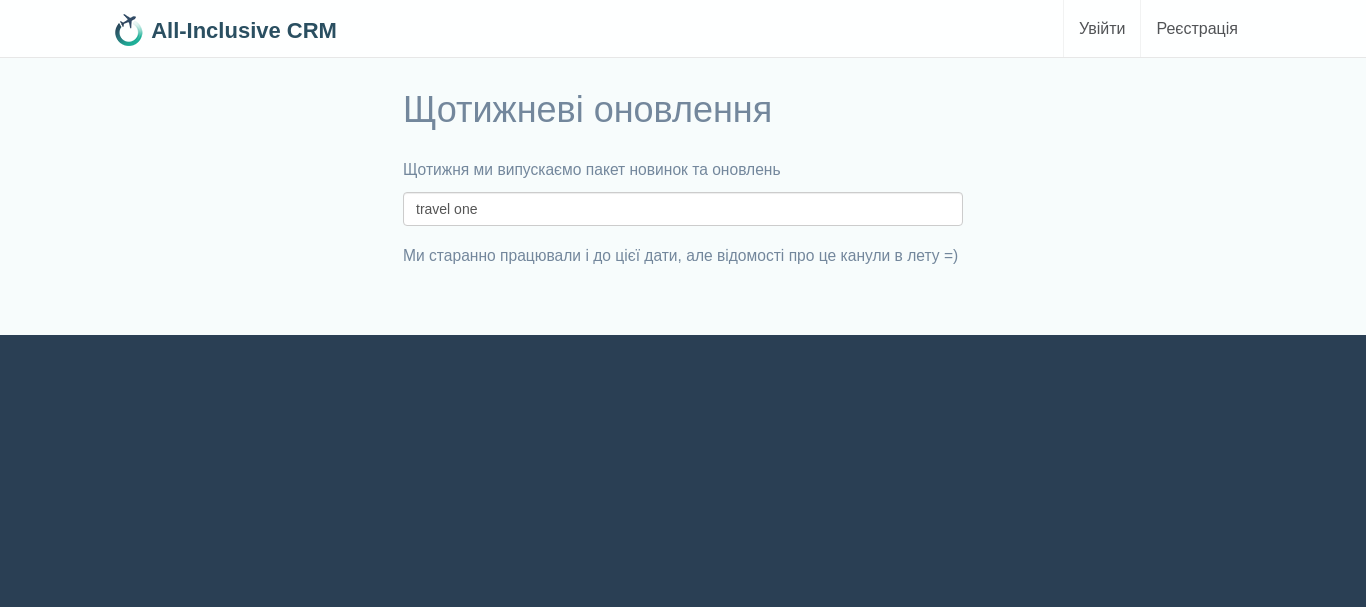 scroll, scrollTop: 0, scrollLeft: 0, axis: both 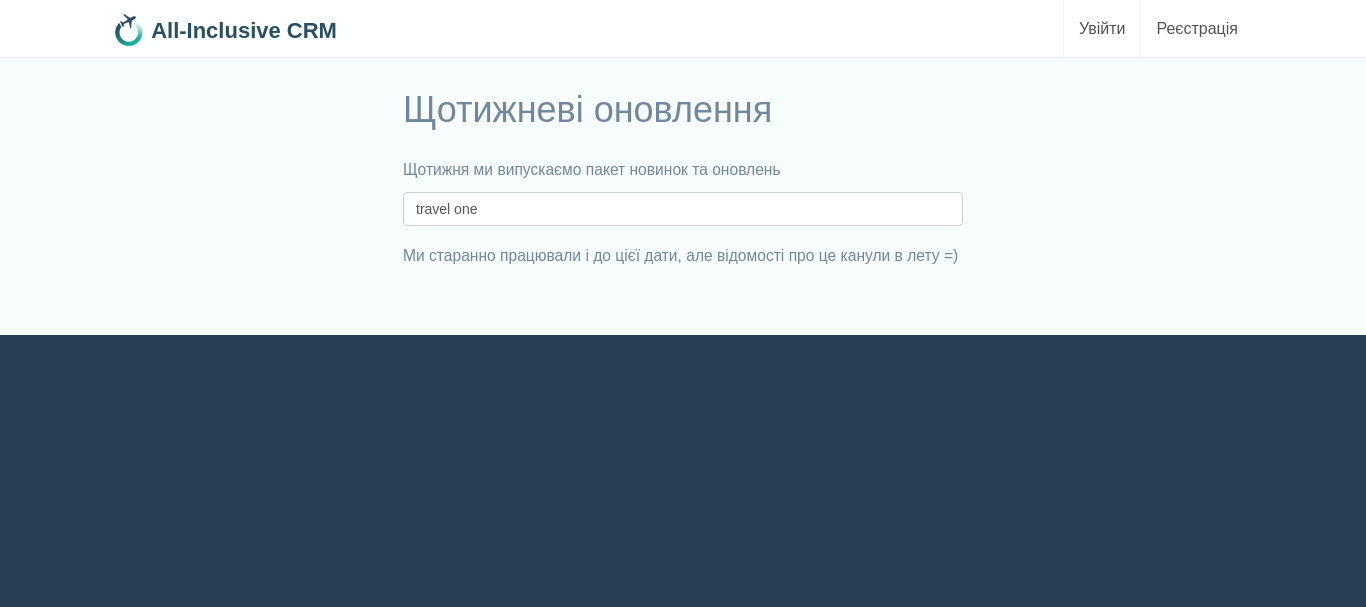 drag, startPoint x: 524, startPoint y: 208, endPoint x: 410, endPoint y: 205, distance: 114.03947 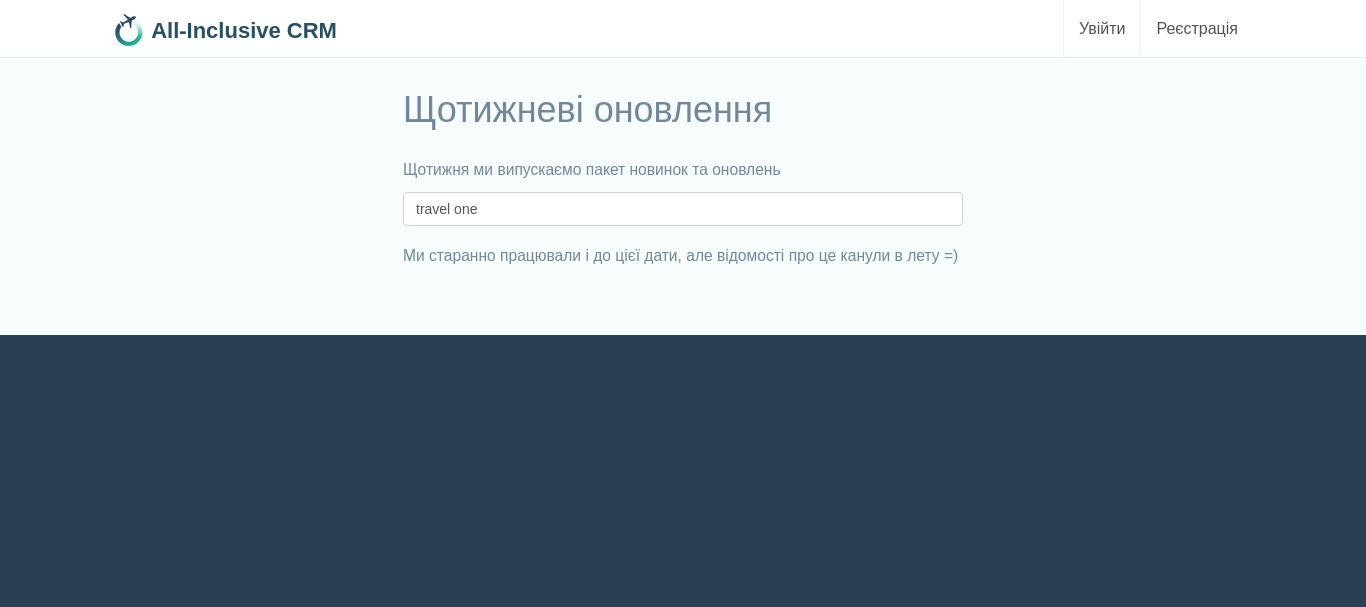 type on "Travel one" 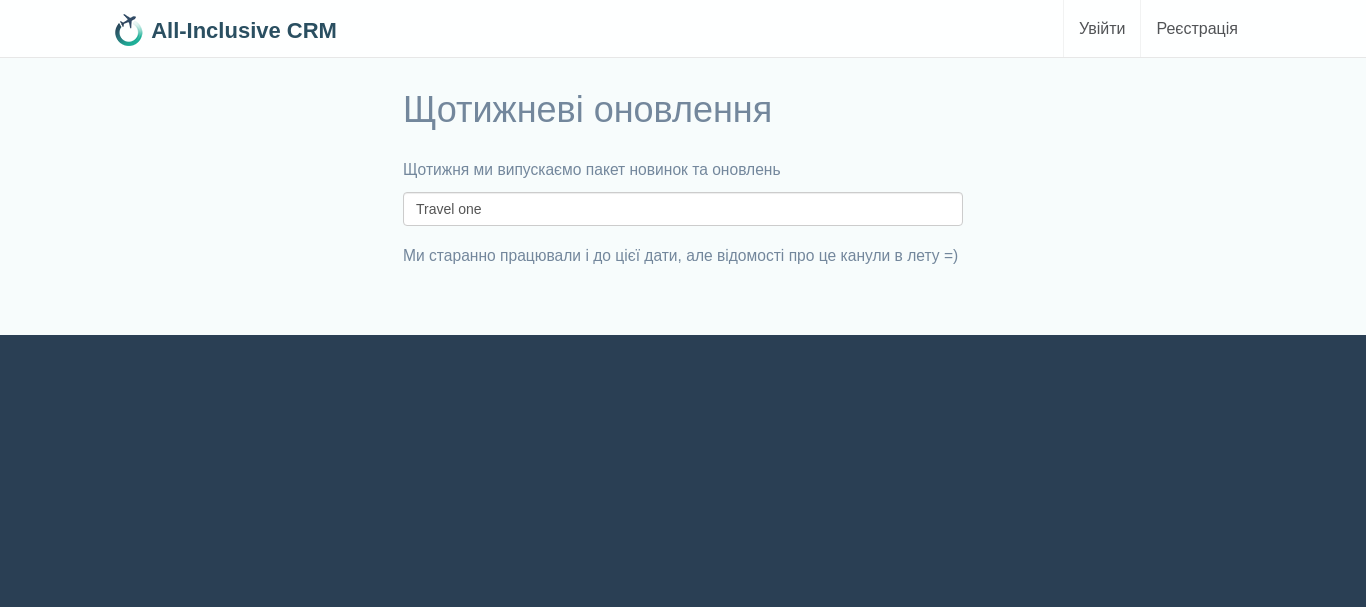 scroll, scrollTop: 0, scrollLeft: 0, axis: both 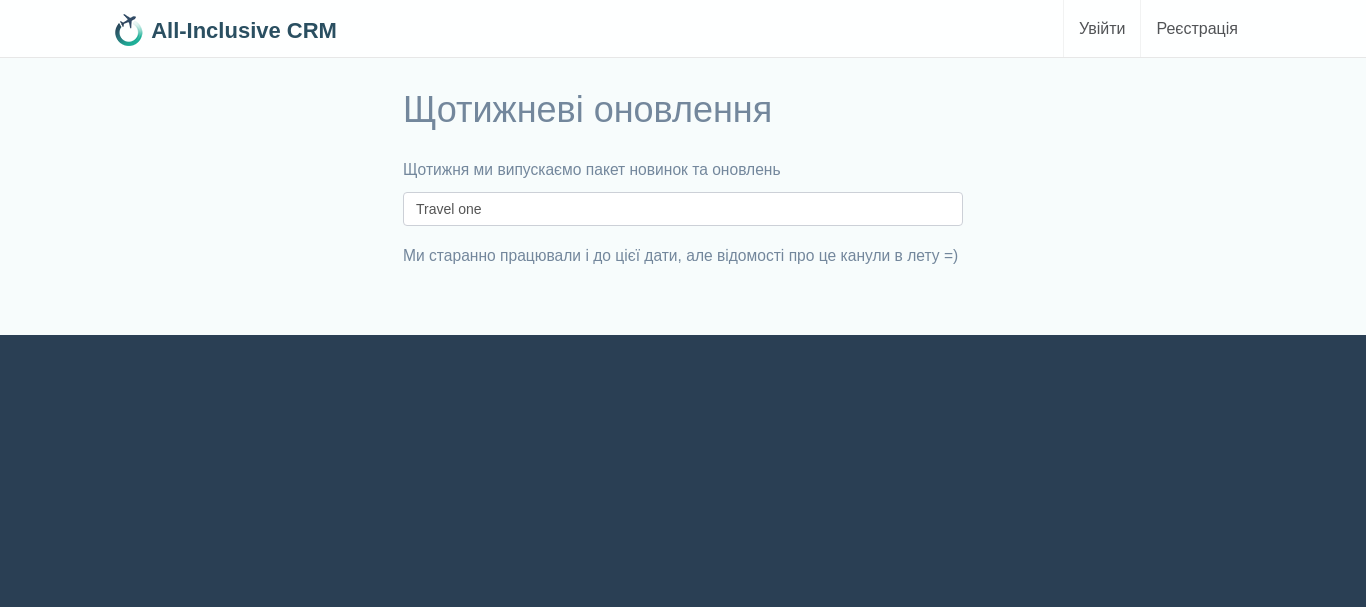 click on "Travel one" at bounding box center [683, 209] 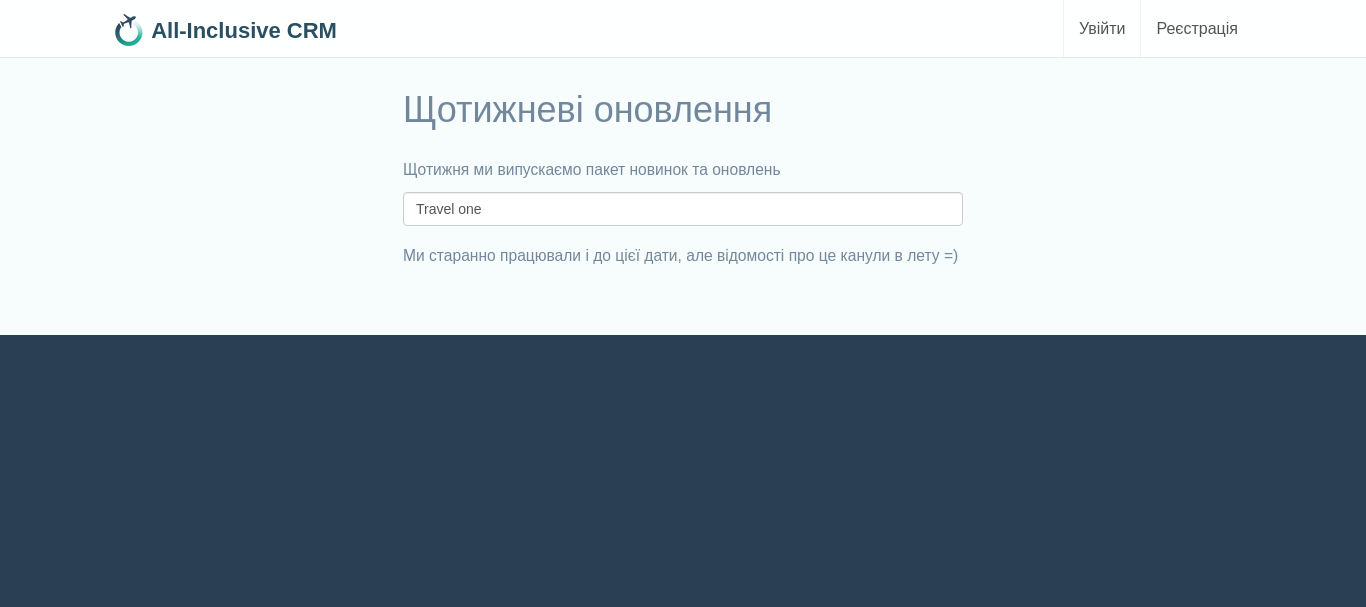scroll, scrollTop: 0, scrollLeft: 0, axis: both 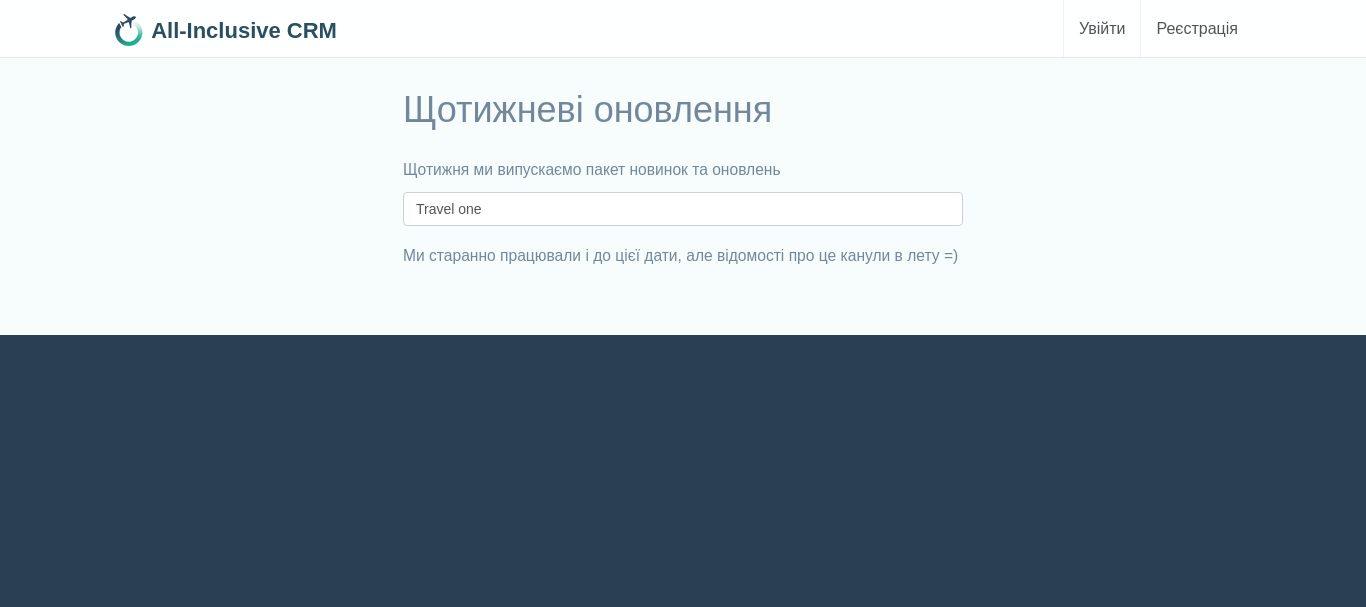 click on "Travel one" at bounding box center (683, 209) 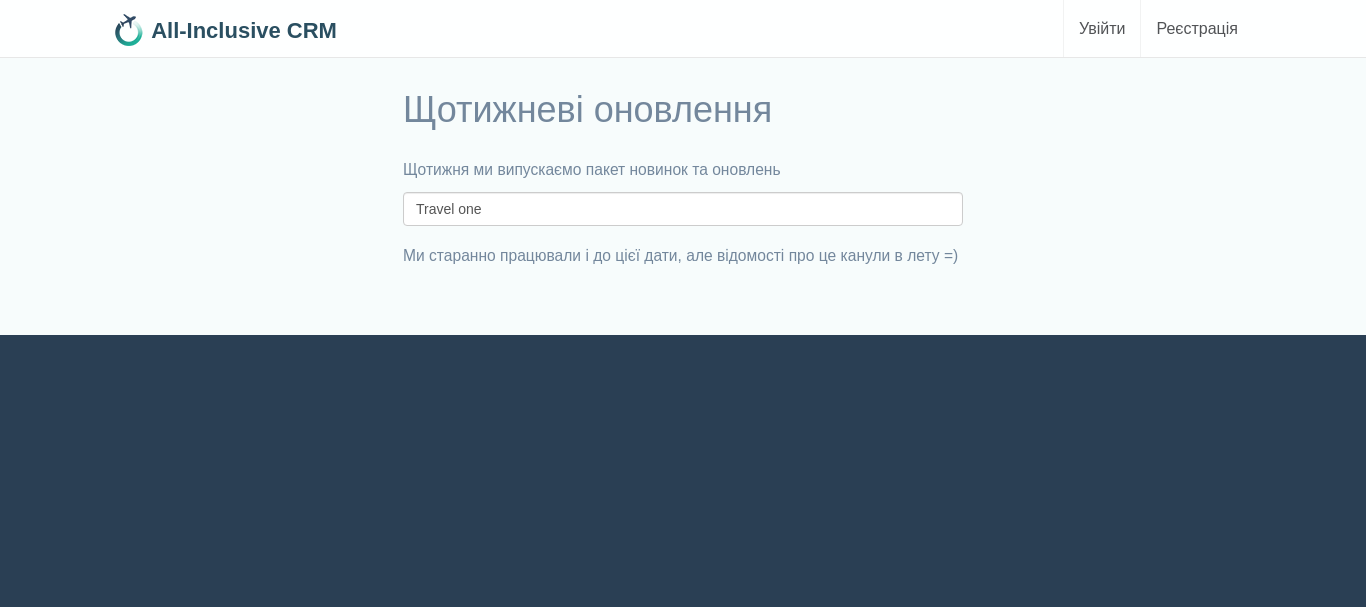 scroll, scrollTop: 0, scrollLeft: 0, axis: both 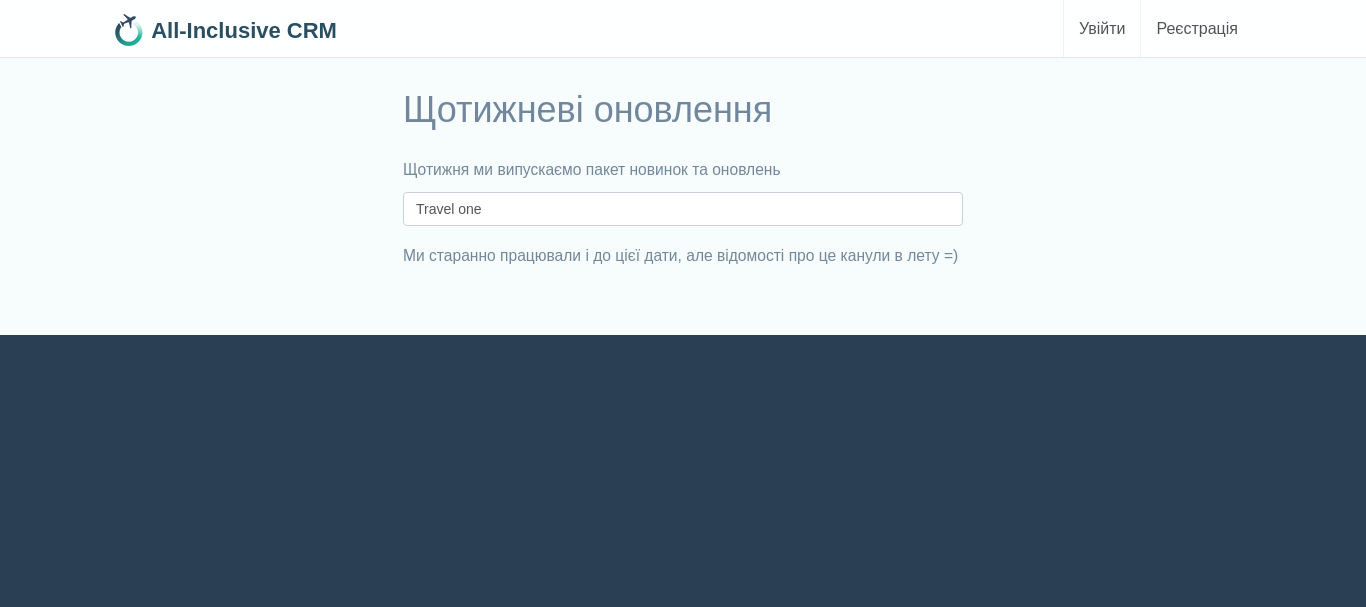 click on "Travel one" at bounding box center (683, 209) 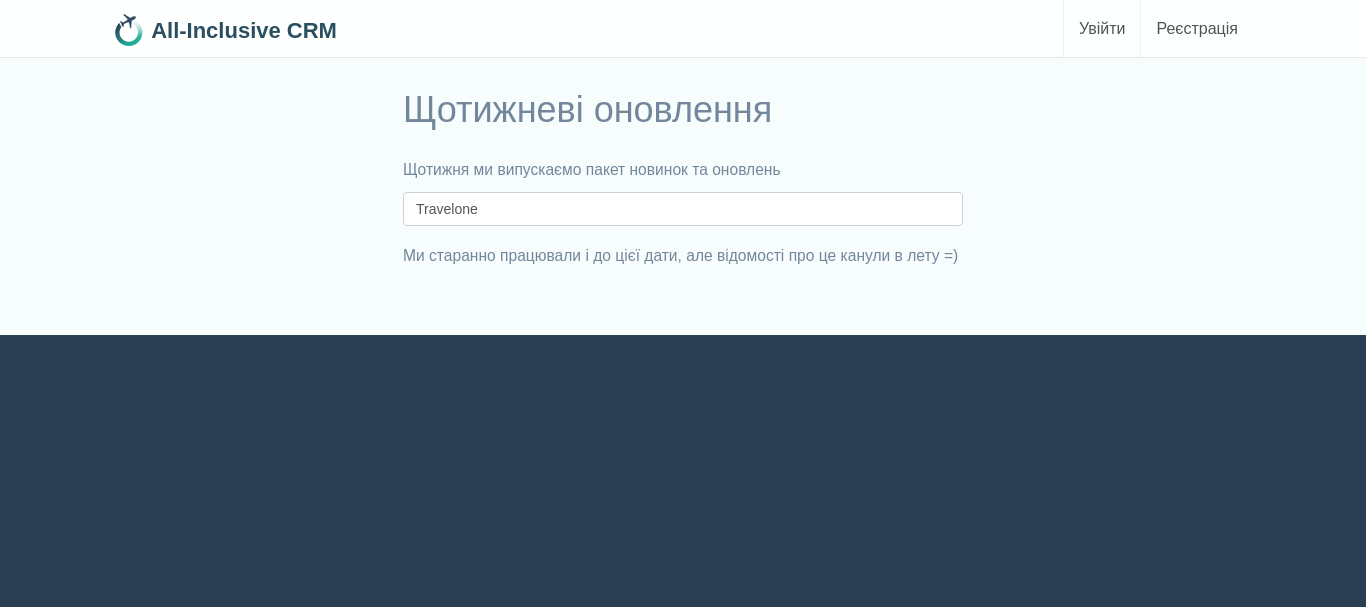 type on "Travelone" 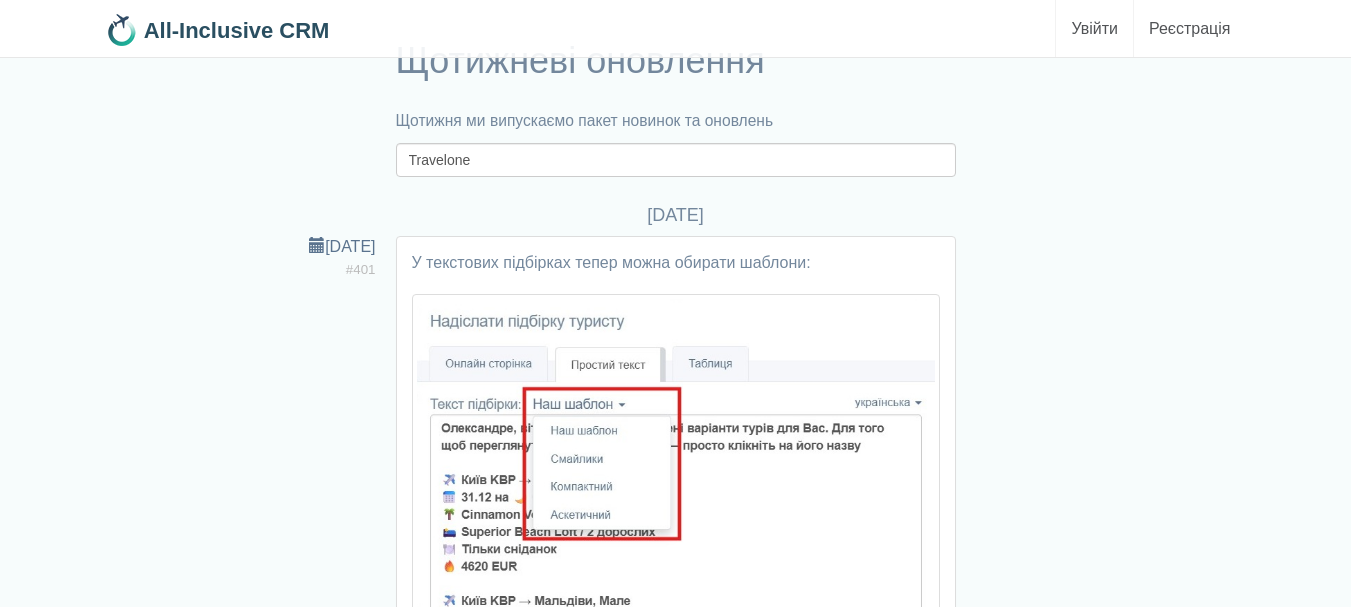 scroll, scrollTop: 0, scrollLeft: 0, axis: both 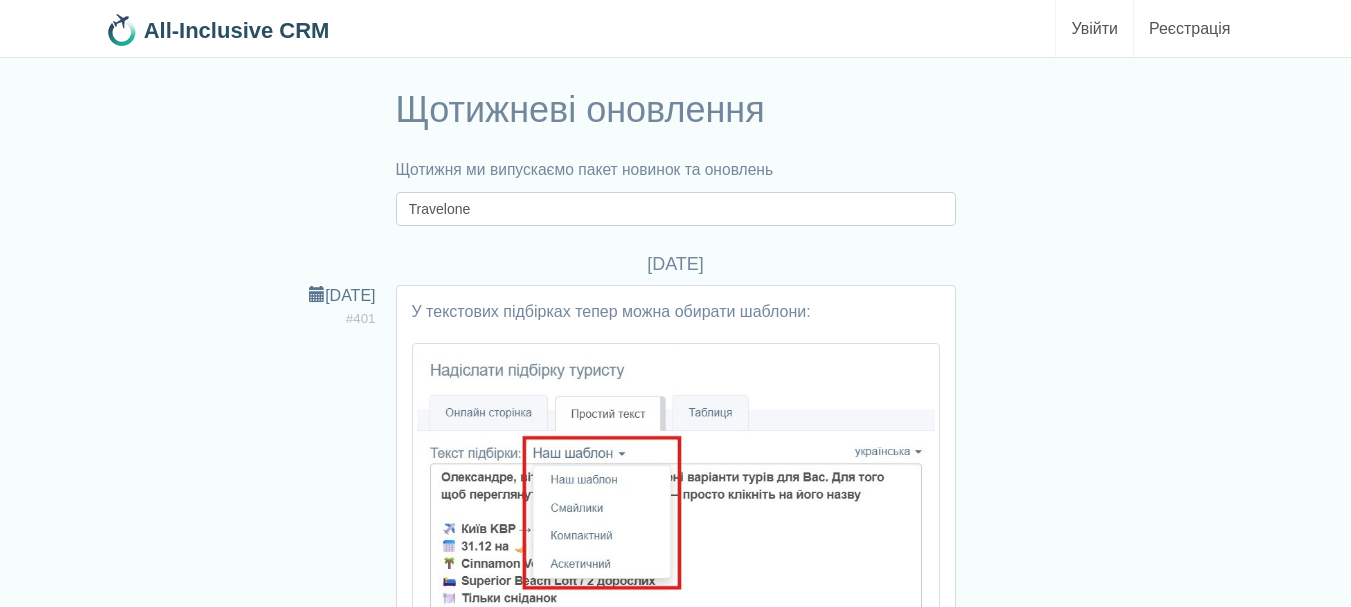 click on "Travelone" at bounding box center [676, 209] 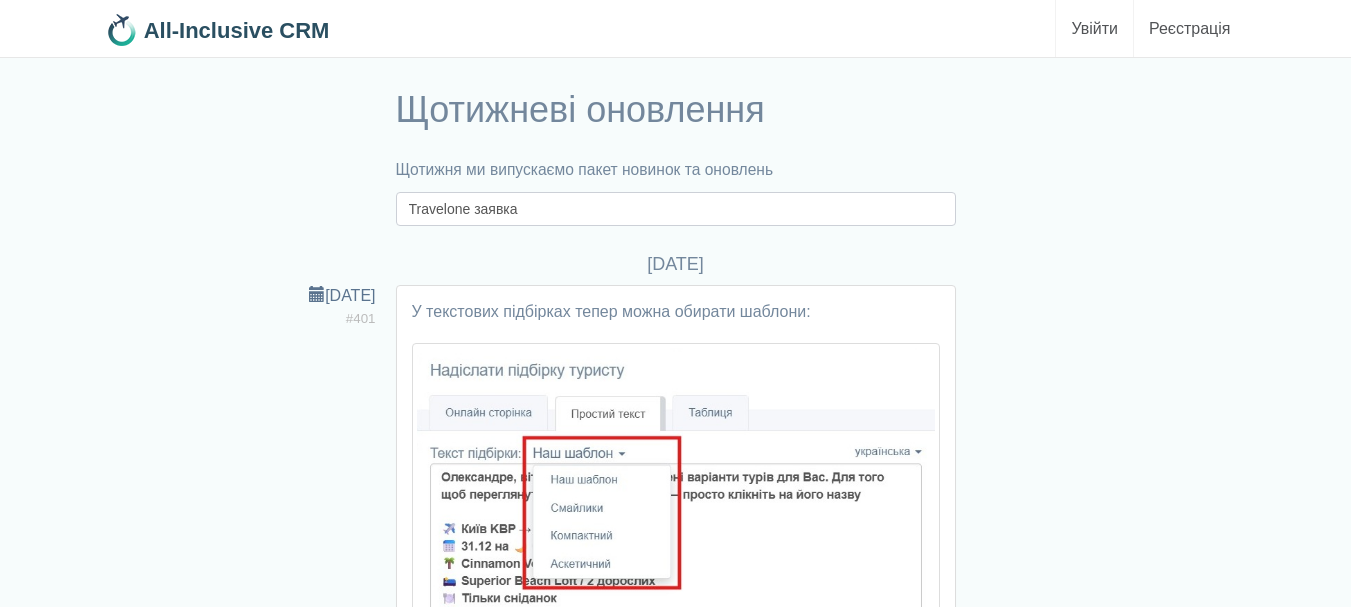 type on "Travelone заявка" 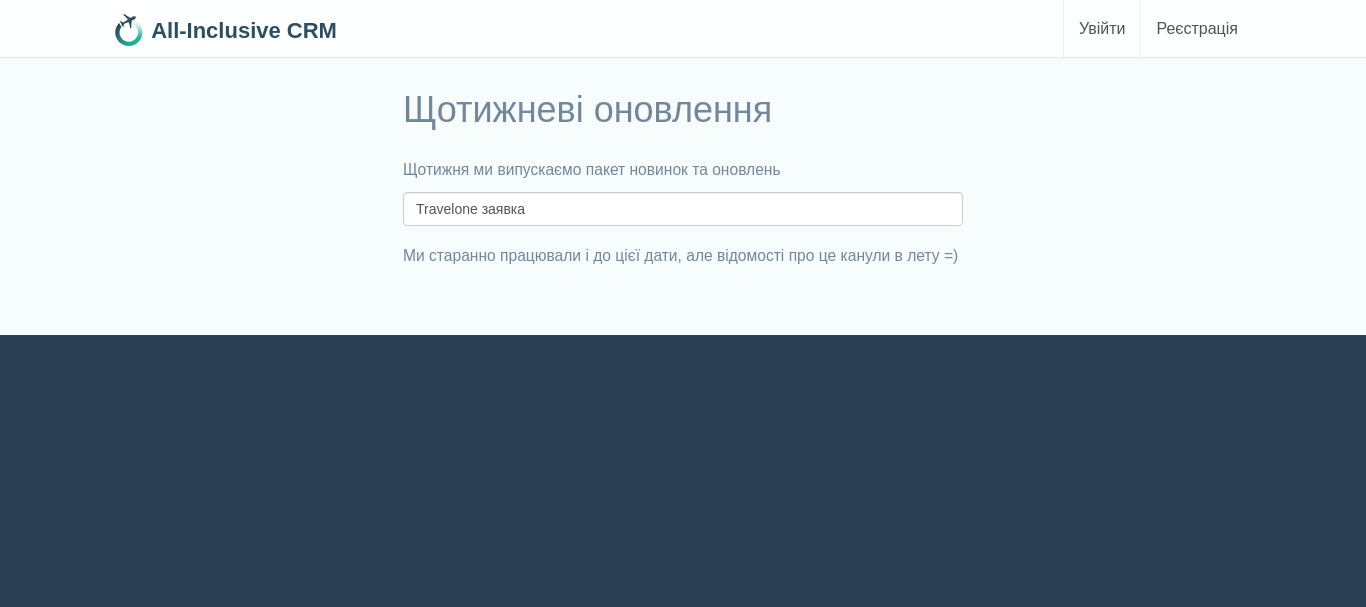 scroll, scrollTop: 0, scrollLeft: 0, axis: both 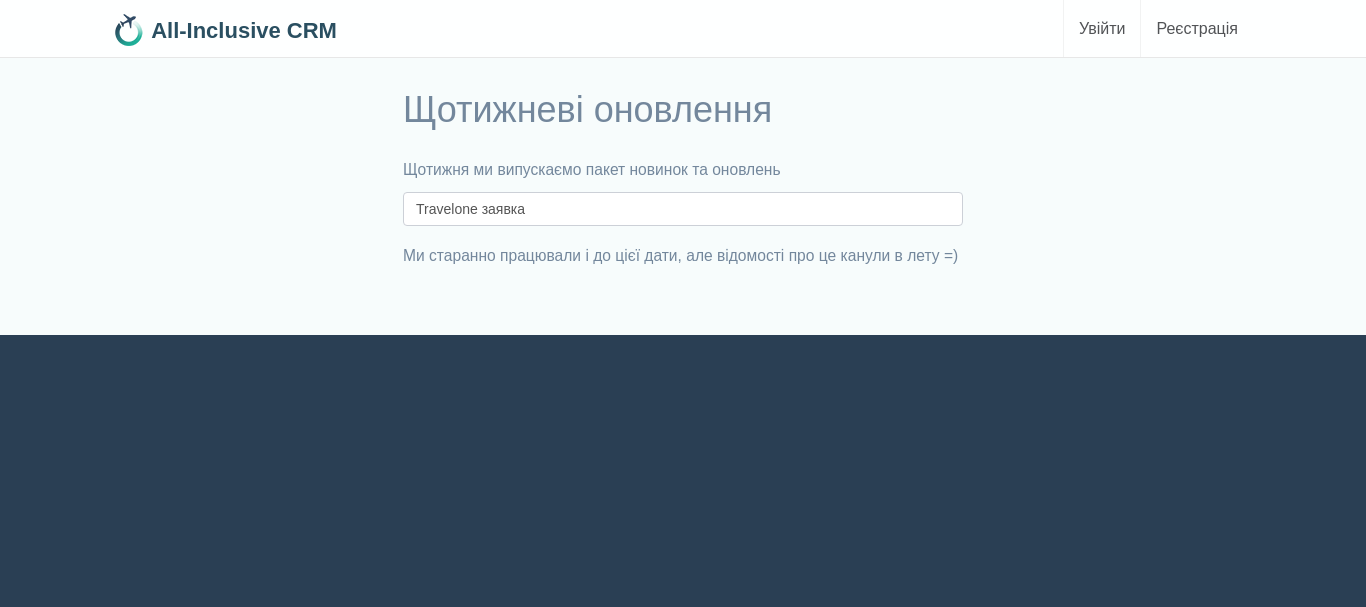 click on "Travelone заявка" at bounding box center (683, 209) 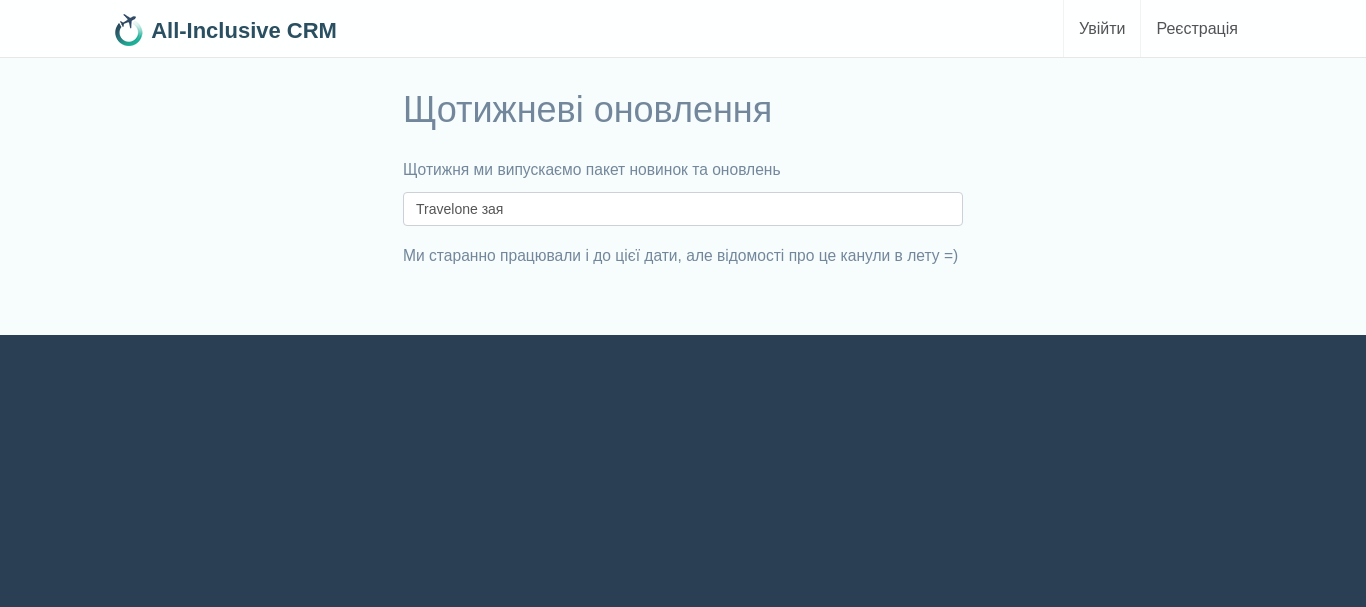 type on "Travelone зая" 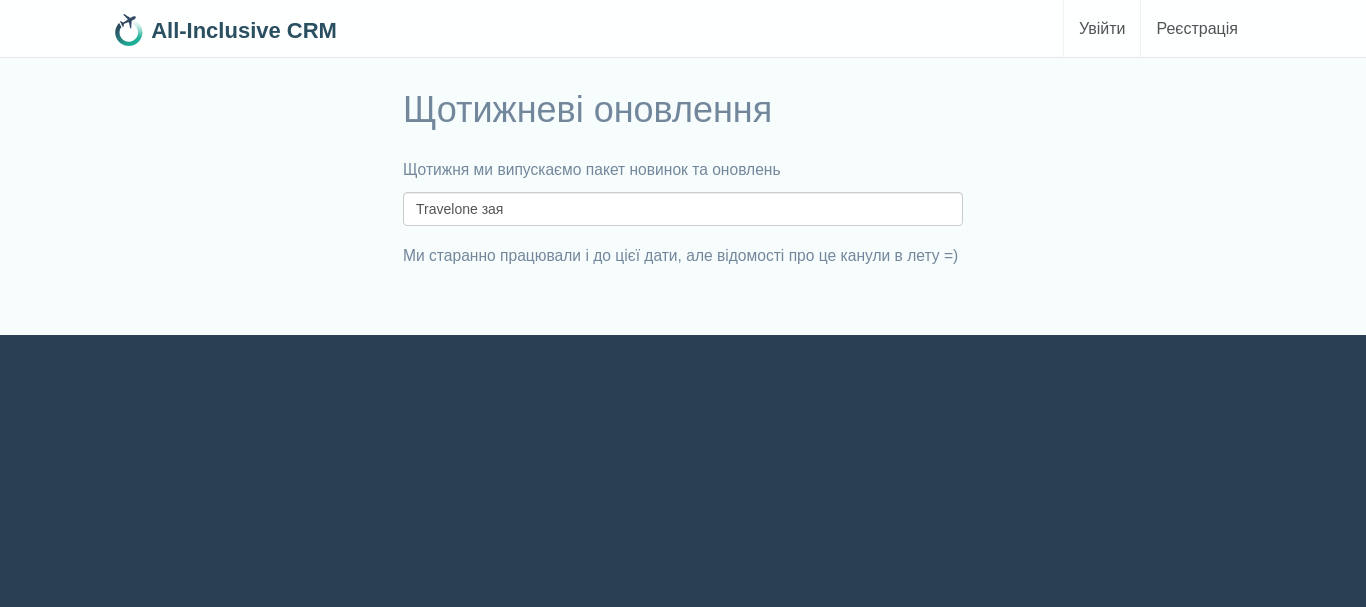 scroll, scrollTop: 0, scrollLeft: 0, axis: both 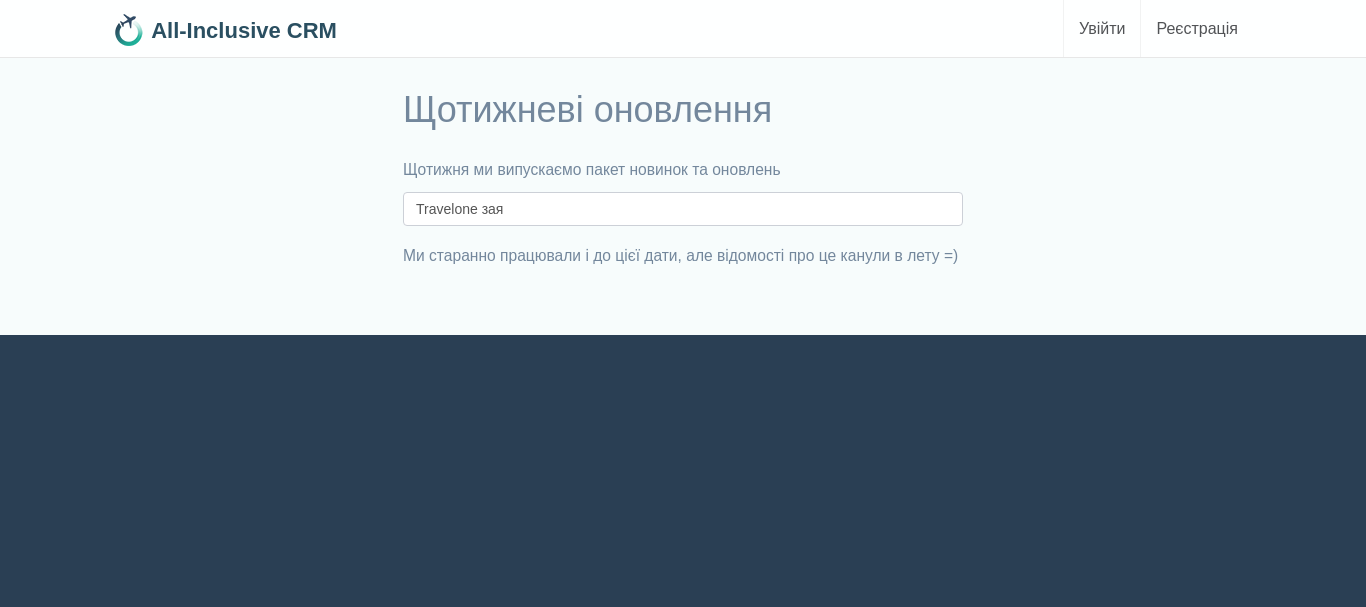 click on "Travelone зая" at bounding box center (683, 209) 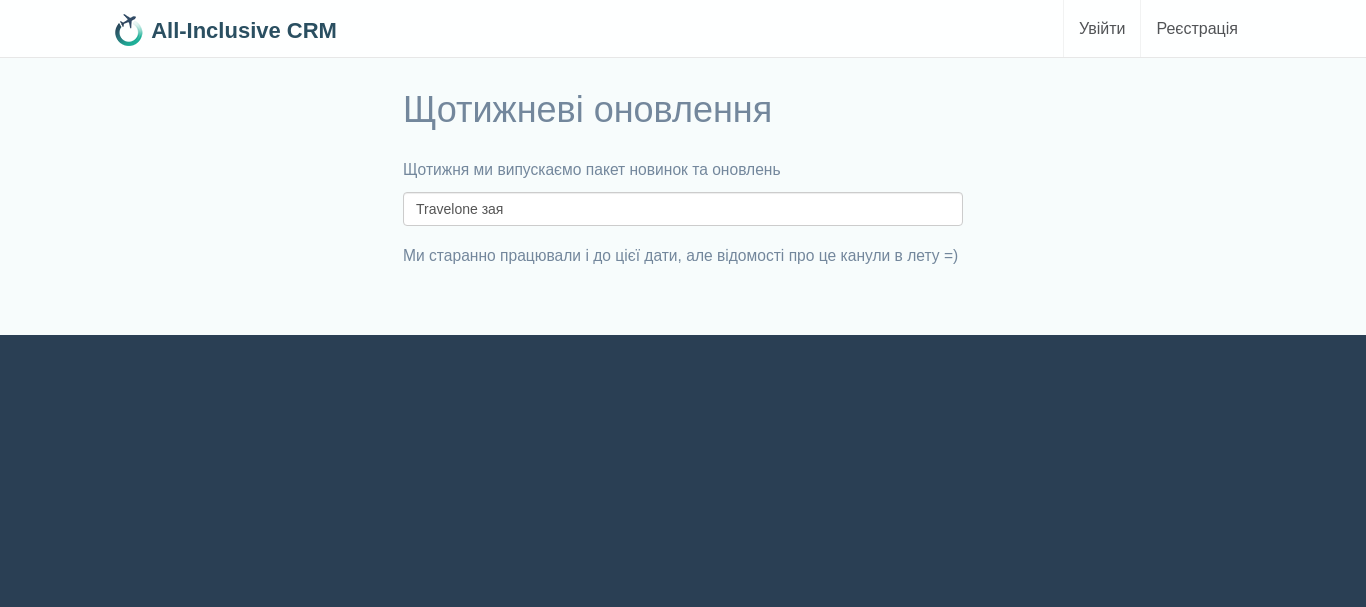 scroll, scrollTop: 0, scrollLeft: 0, axis: both 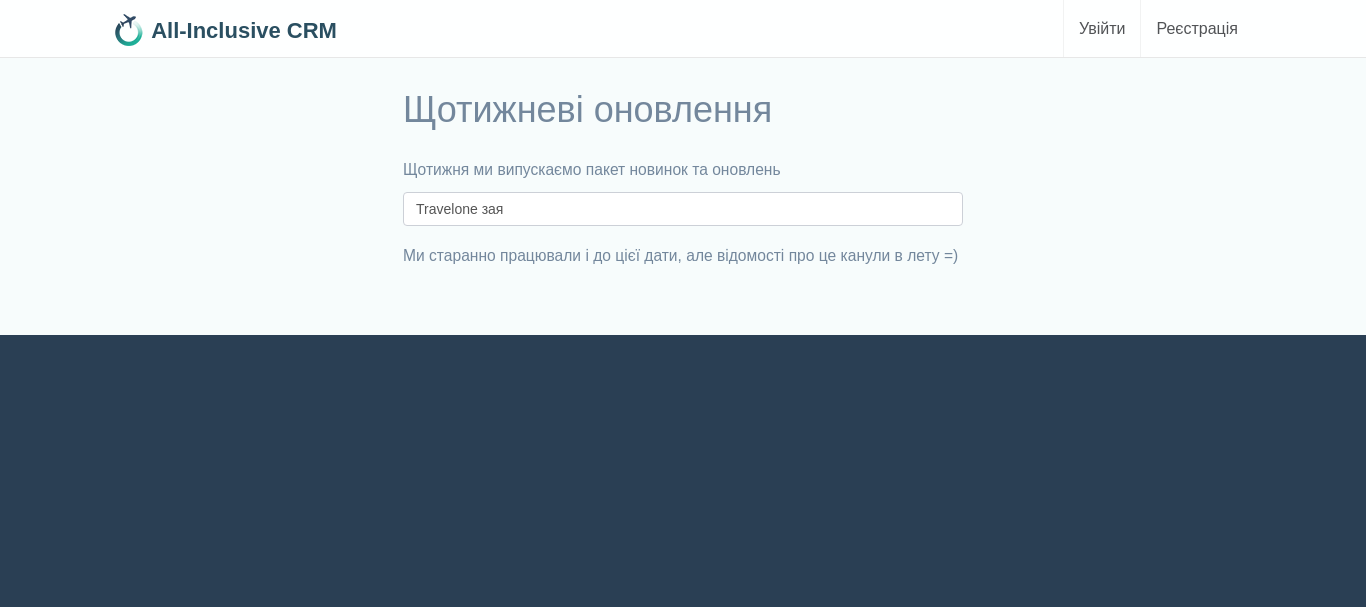 drag, startPoint x: 0, startPoint y: 0, endPoint x: 528, endPoint y: 207, distance: 567.12695 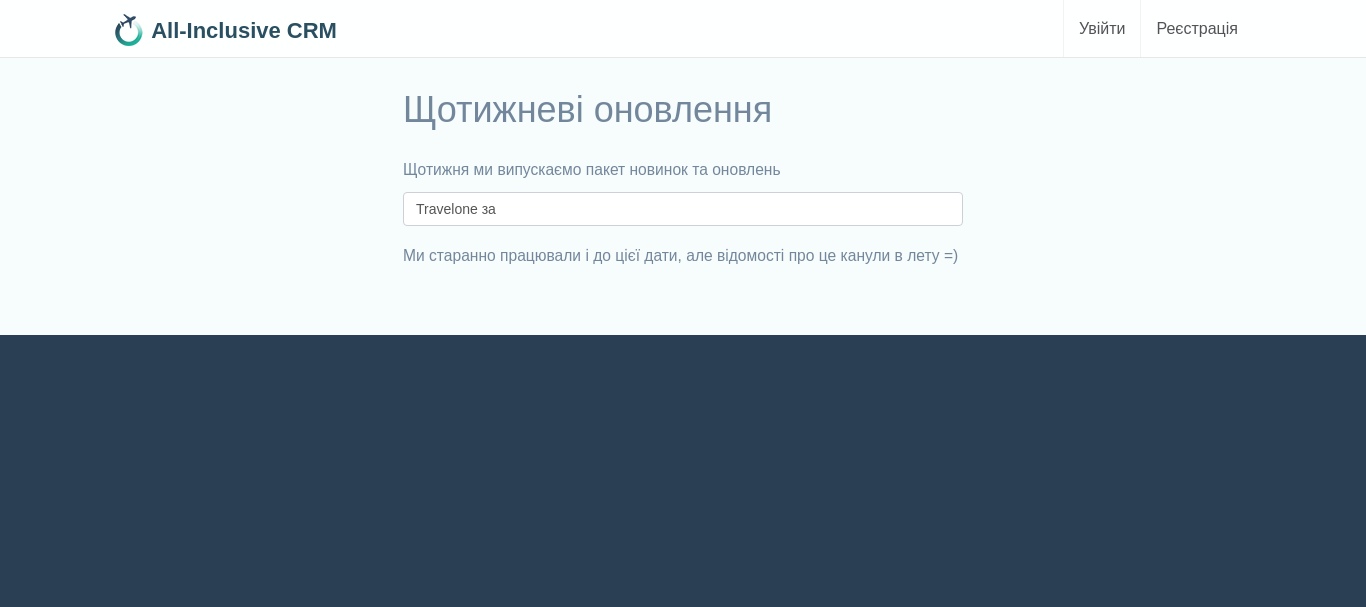 type on "Travelone за" 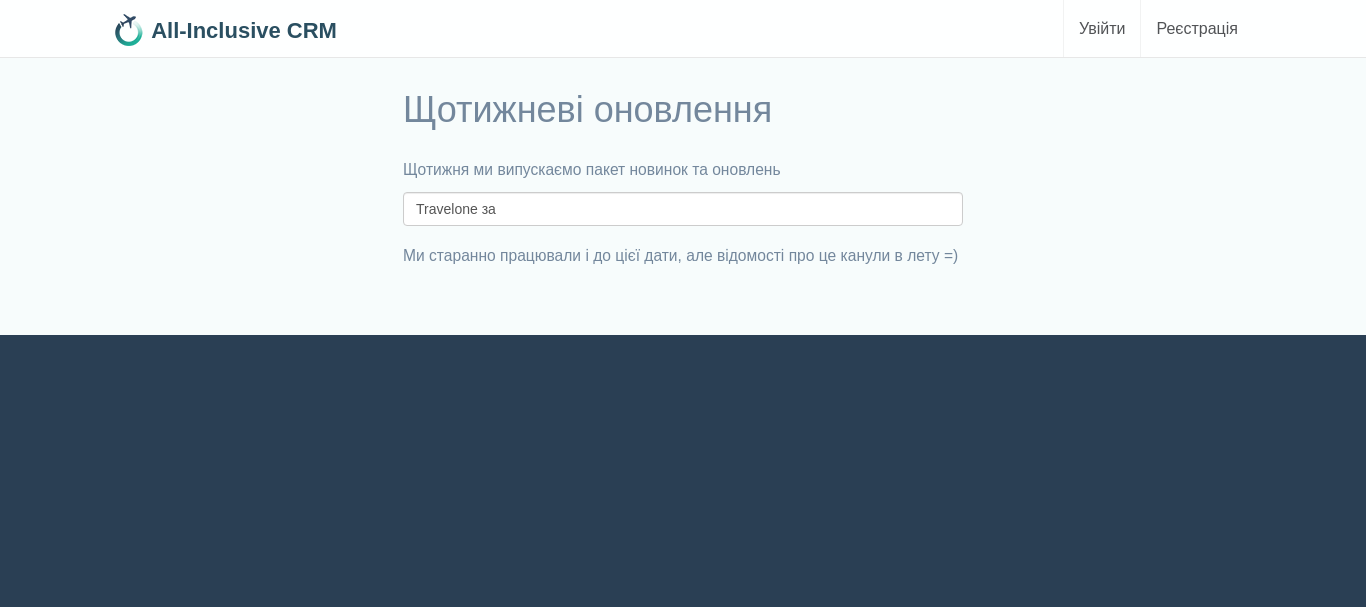 scroll, scrollTop: 0, scrollLeft: 0, axis: both 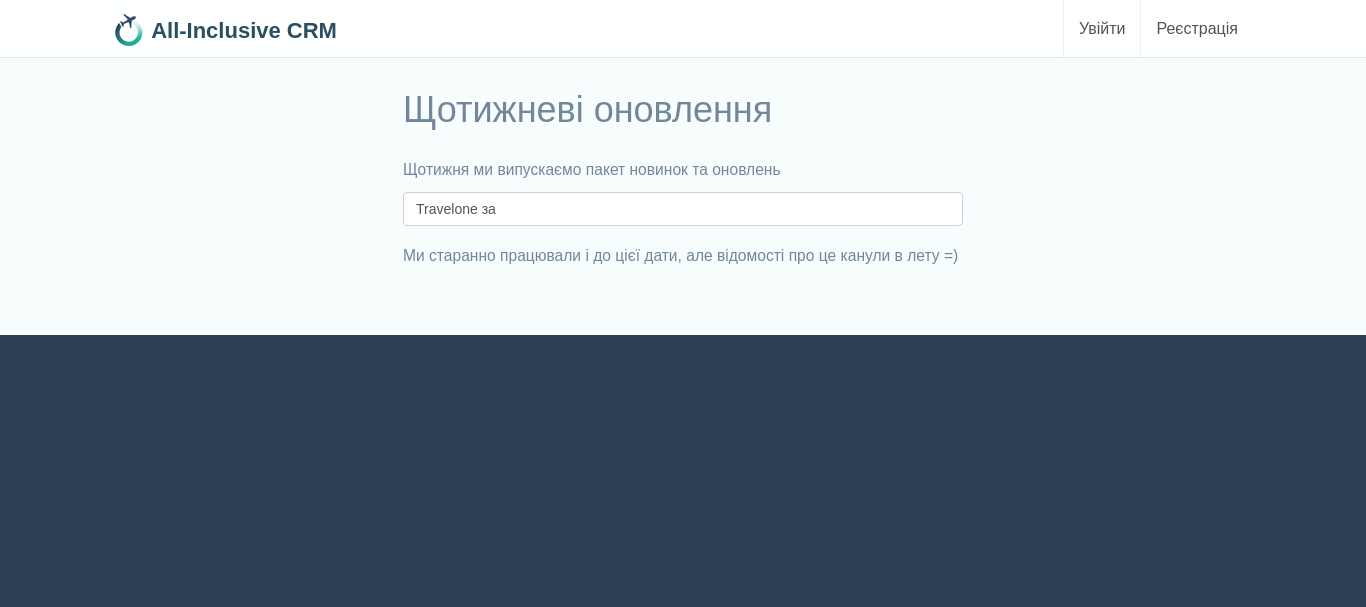 click on "Travelone за" at bounding box center [683, 209] 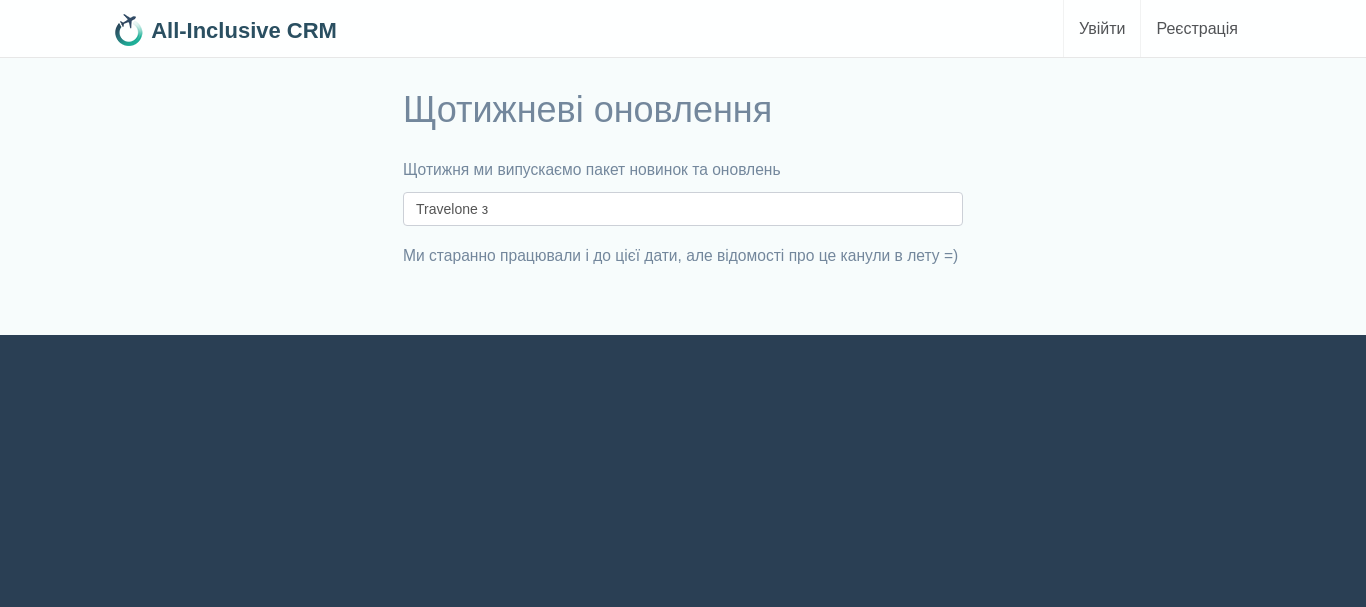 type on "Travelone з" 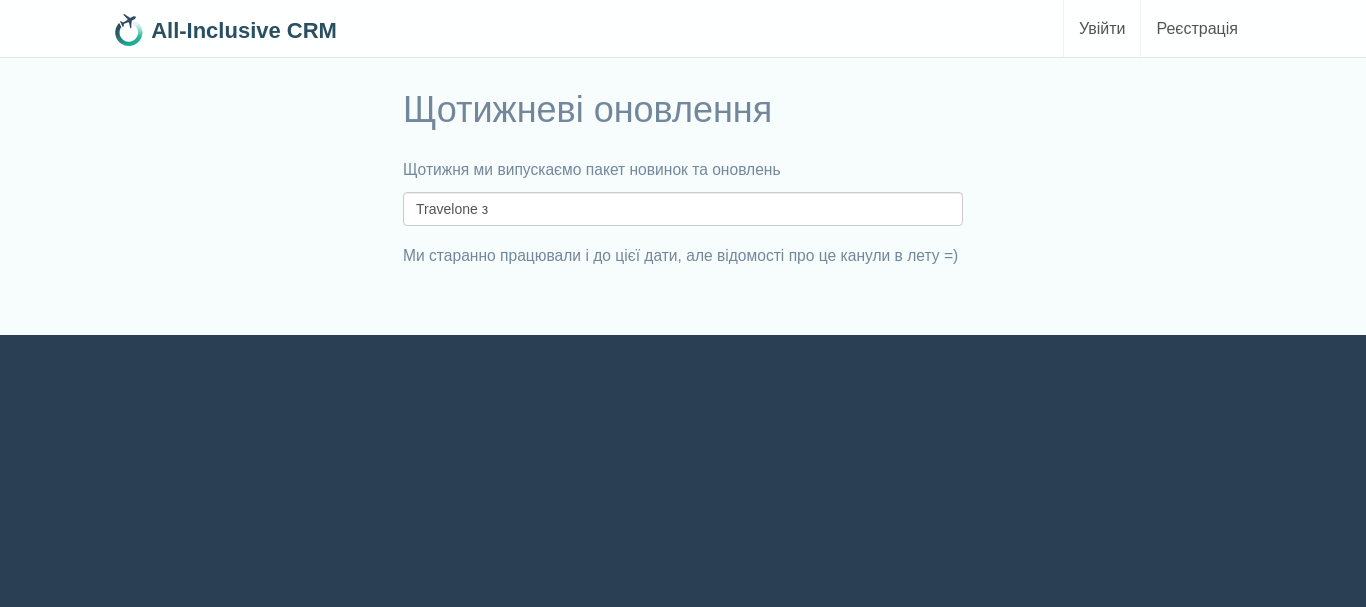 scroll, scrollTop: 0, scrollLeft: 0, axis: both 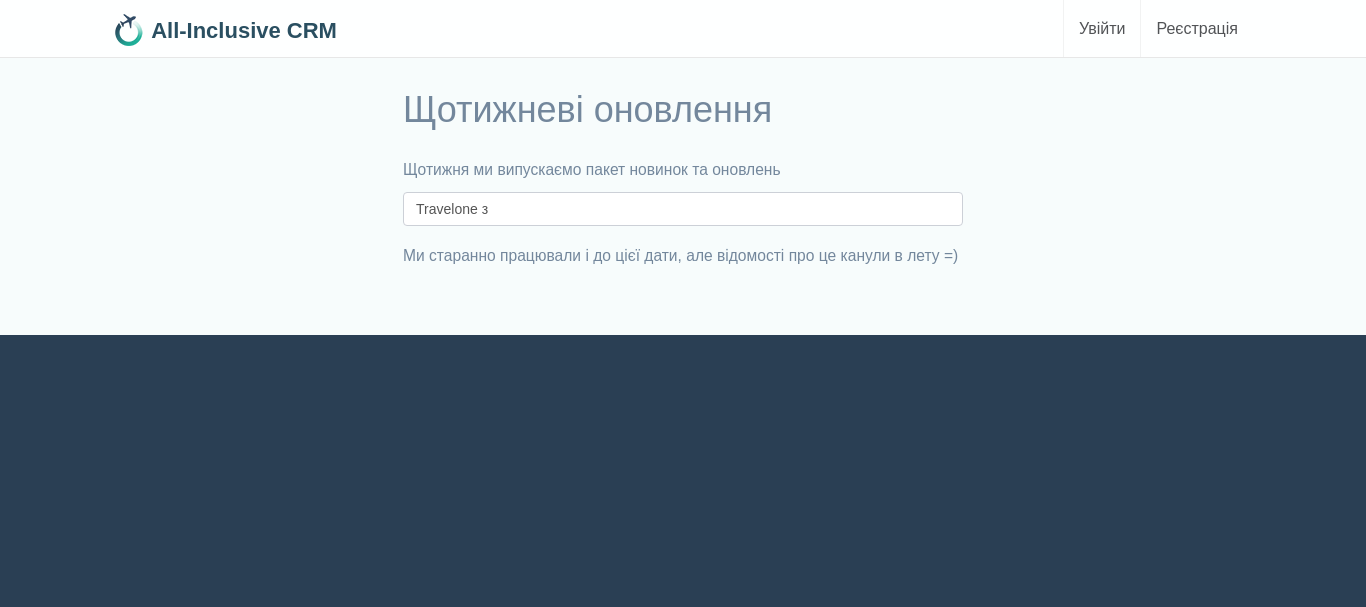 click on "Travelone з" at bounding box center [683, 209] 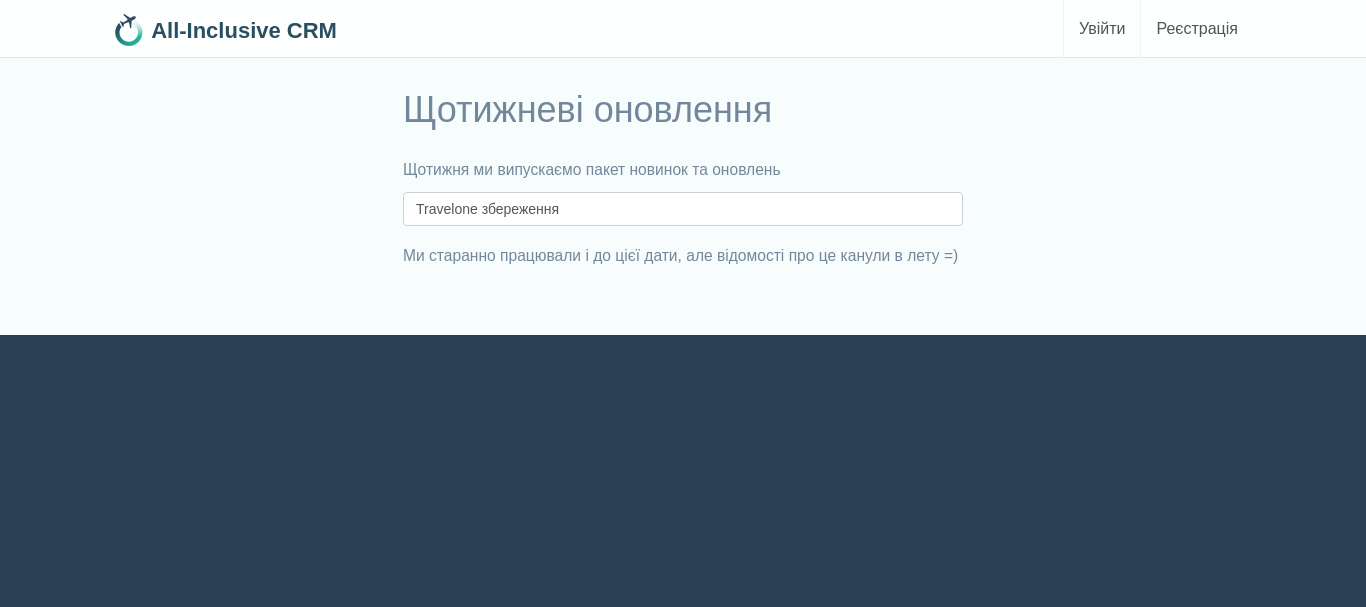 type on "Travelone збереження" 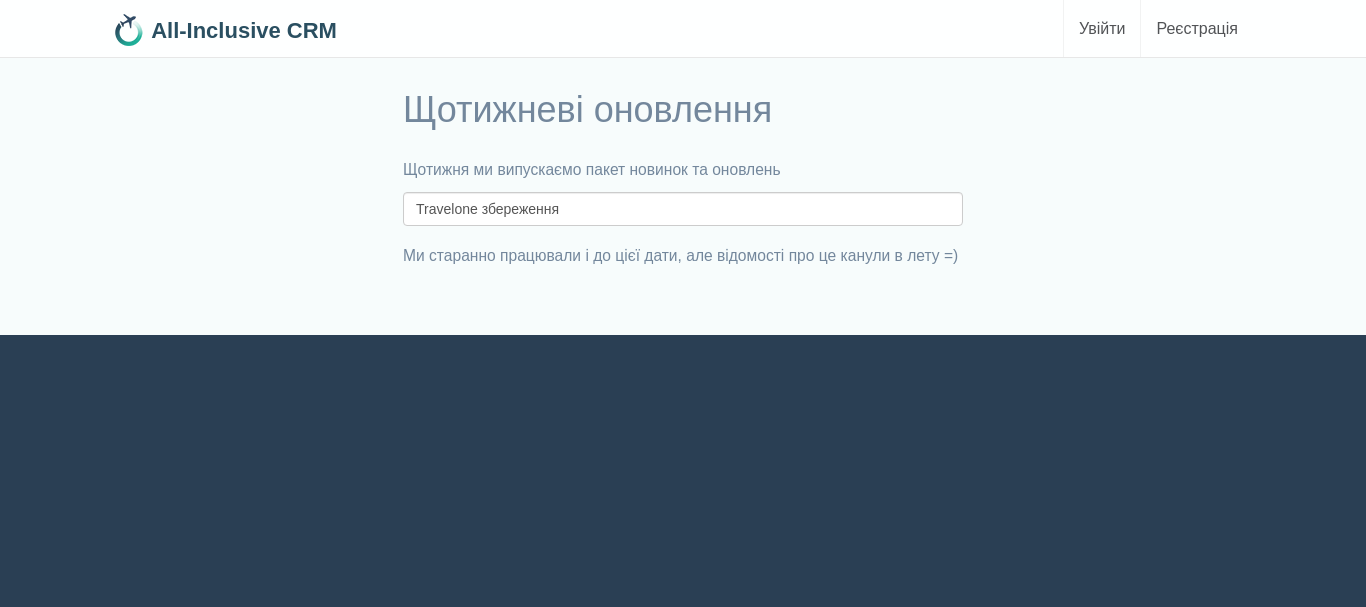 scroll, scrollTop: 0, scrollLeft: 0, axis: both 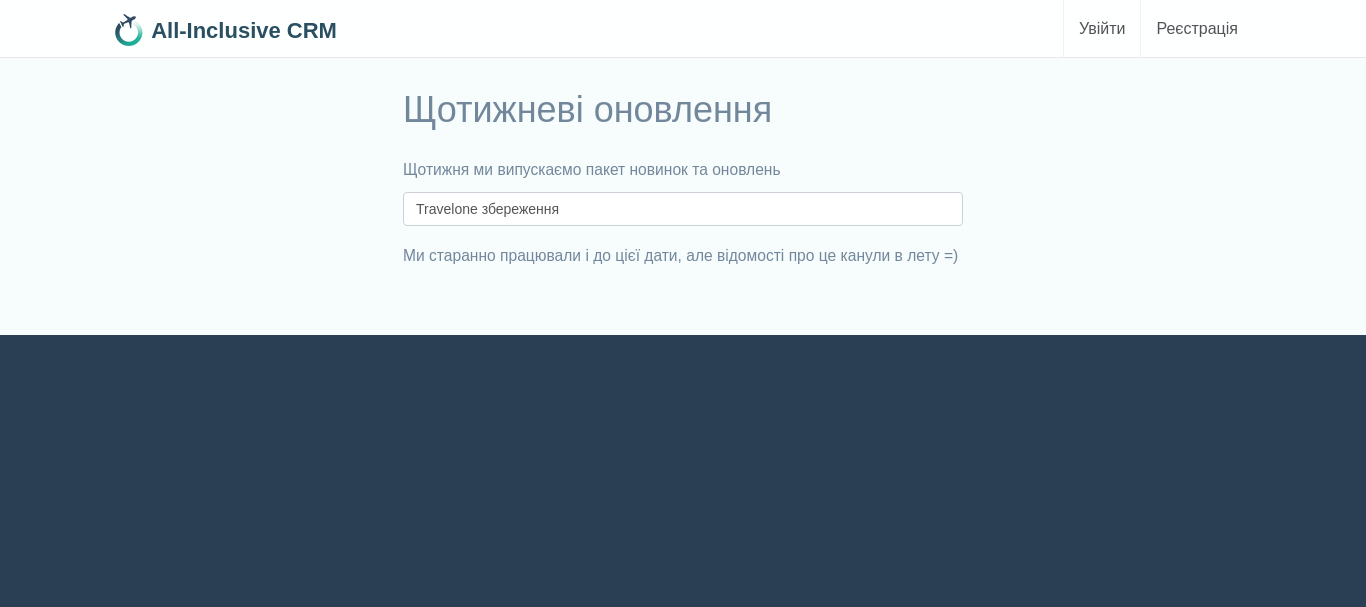 drag, startPoint x: 568, startPoint y: 212, endPoint x: 483, endPoint y: 209, distance: 85.052925 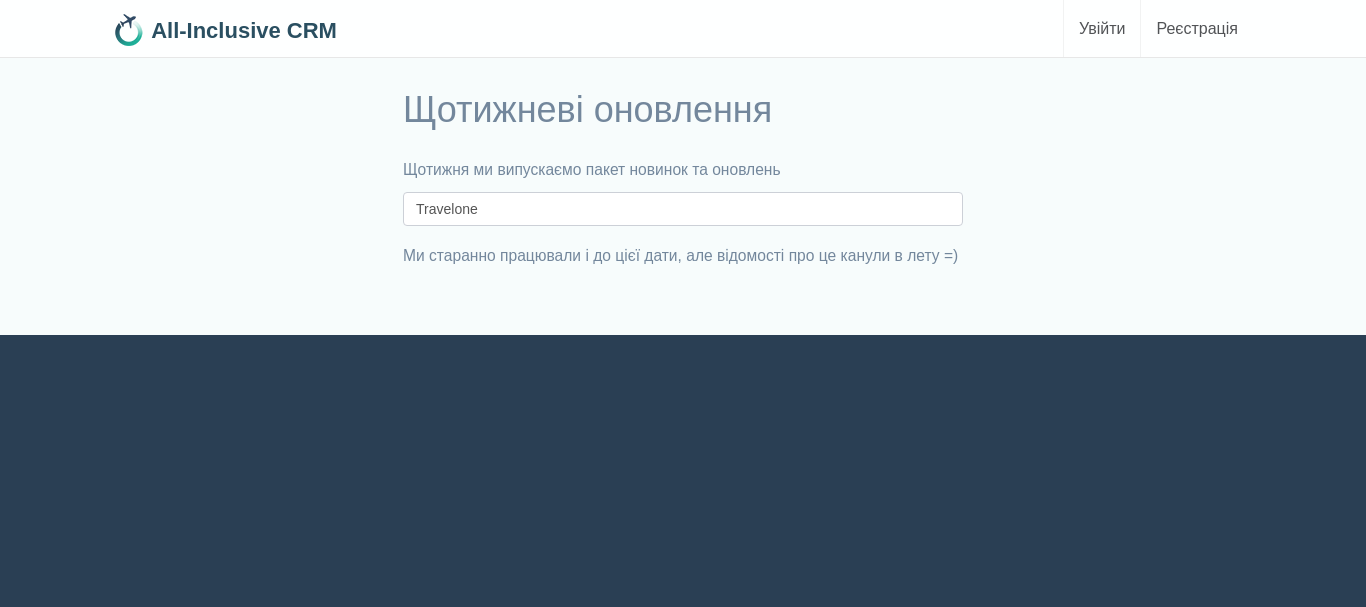 type on "Travelone" 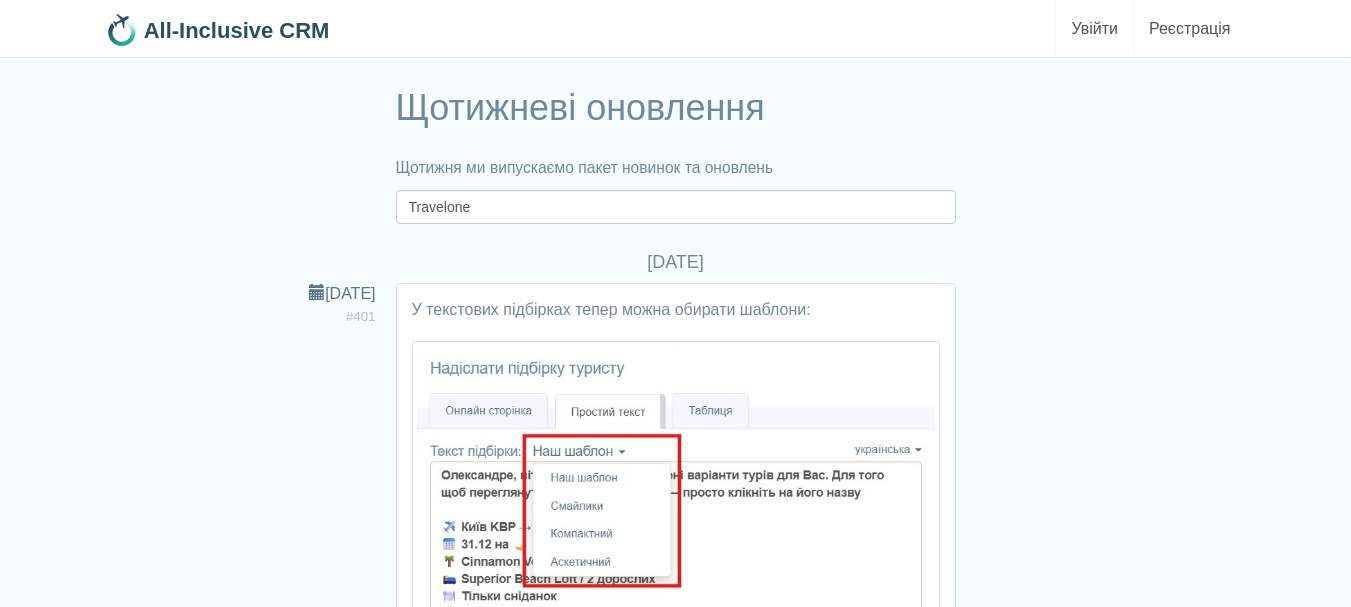 scroll, scrollTop: 0, scrollLeft: 0, axis: both 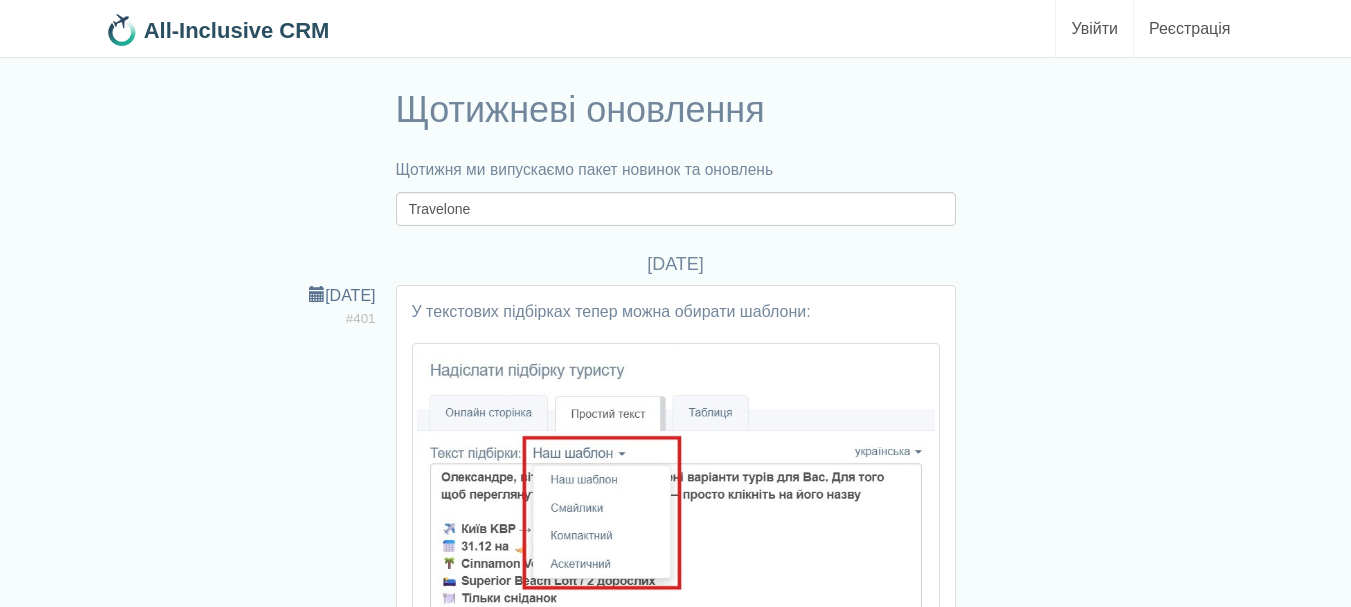 click on "All-Inclusive CRM" at bounding box center [237, 30] 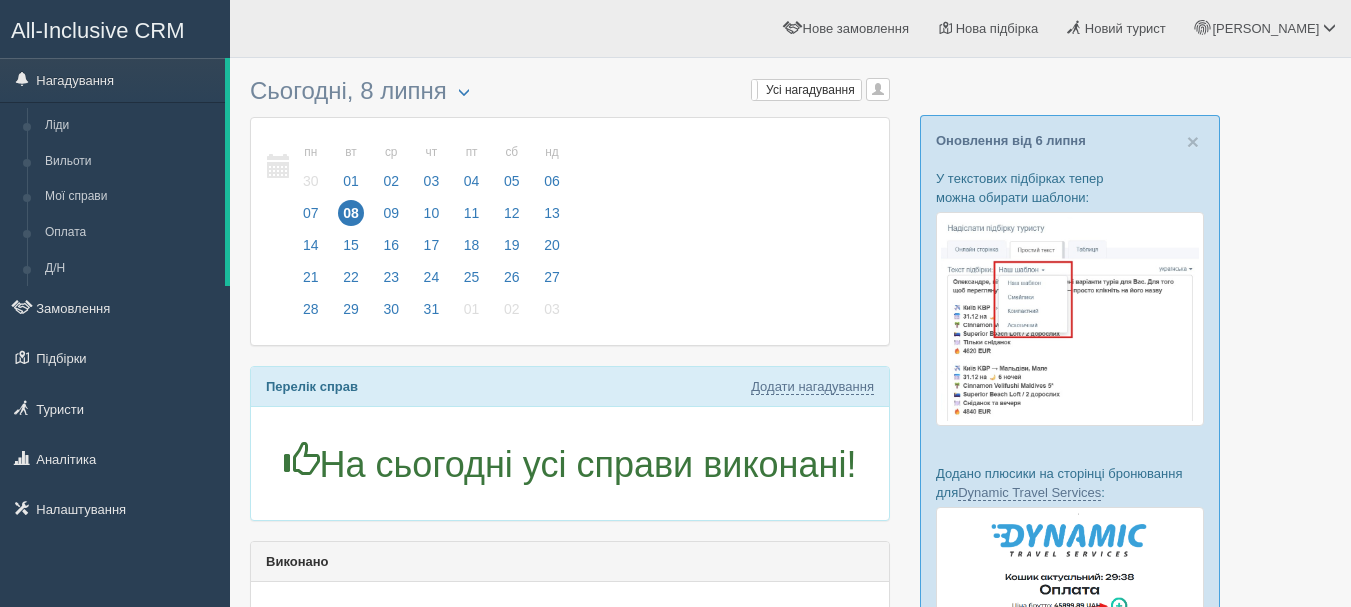 scroll, scrollTop: 0, scrollLeft: 0, axis: both 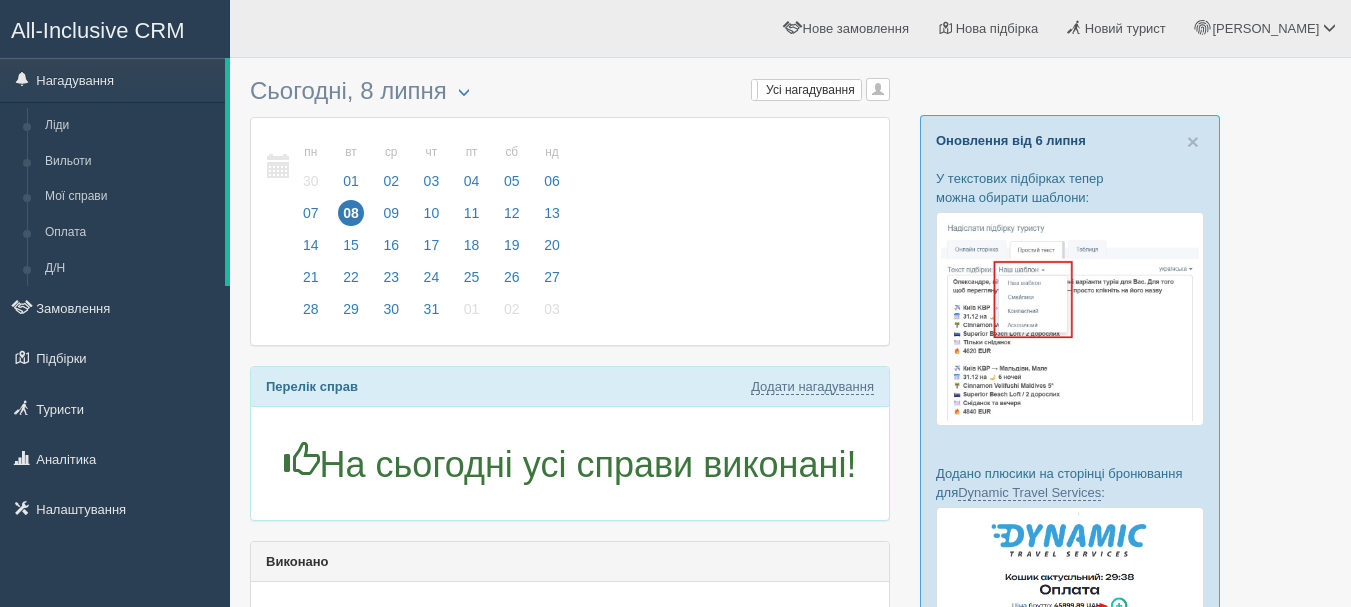 click on "Оновлення від 6 липня" at bounding box center [1011, 140] 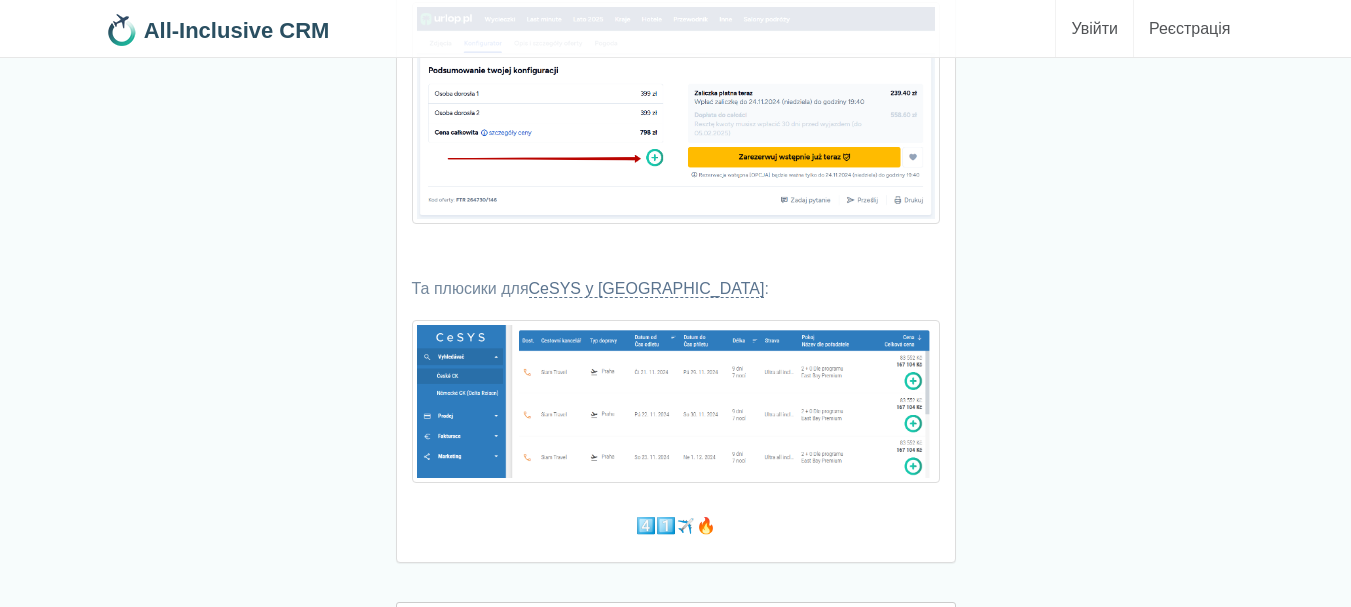 scroll, scrollTop: 8136, scrollLeft: 0, axis: vertical 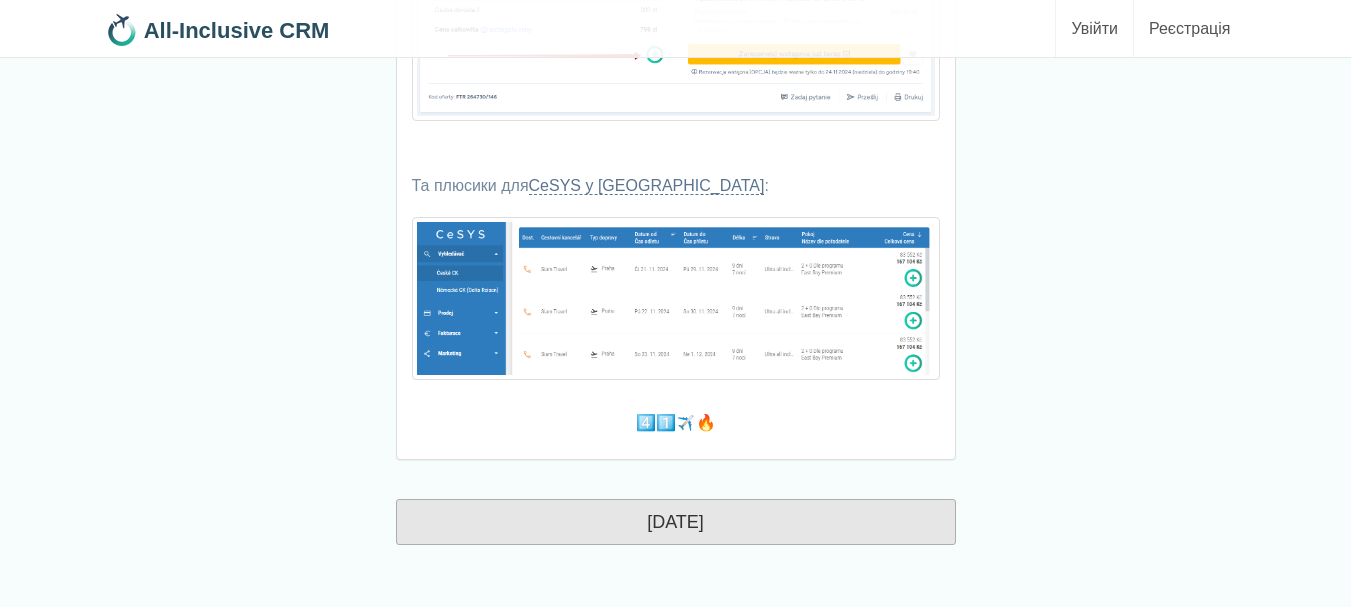 click on "[DATE]" at bounding box center (676, 522) 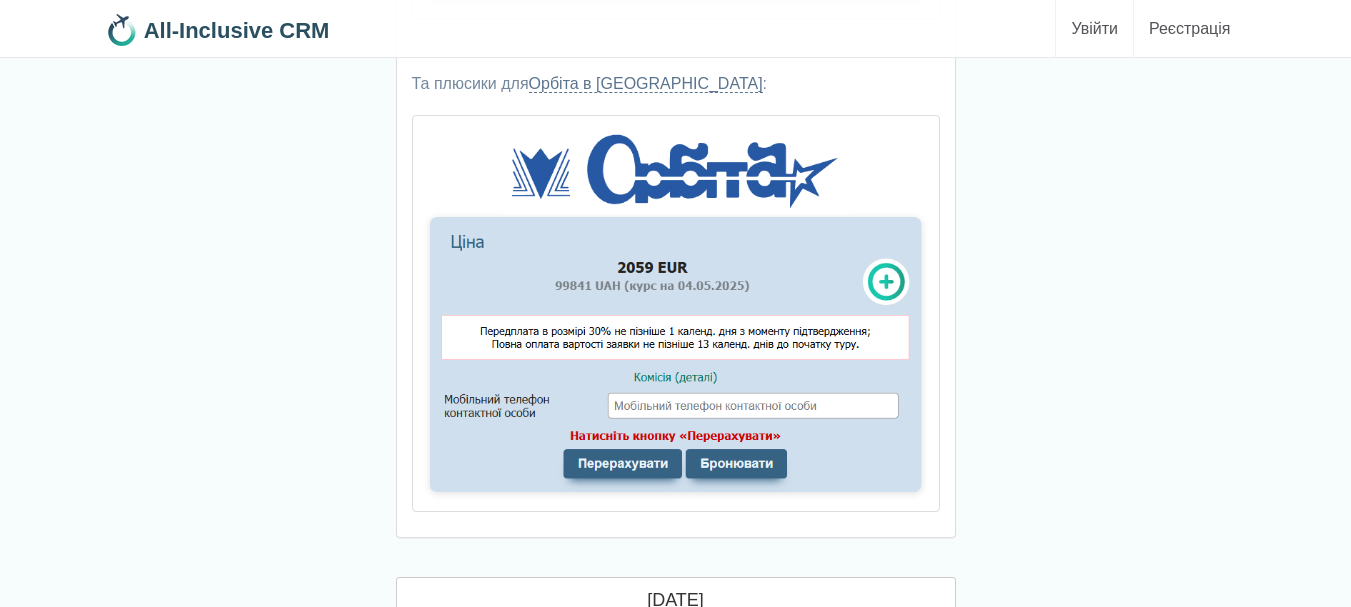 scroll, scrollTop: 13758, scrollLeft: 0, axis: vertical 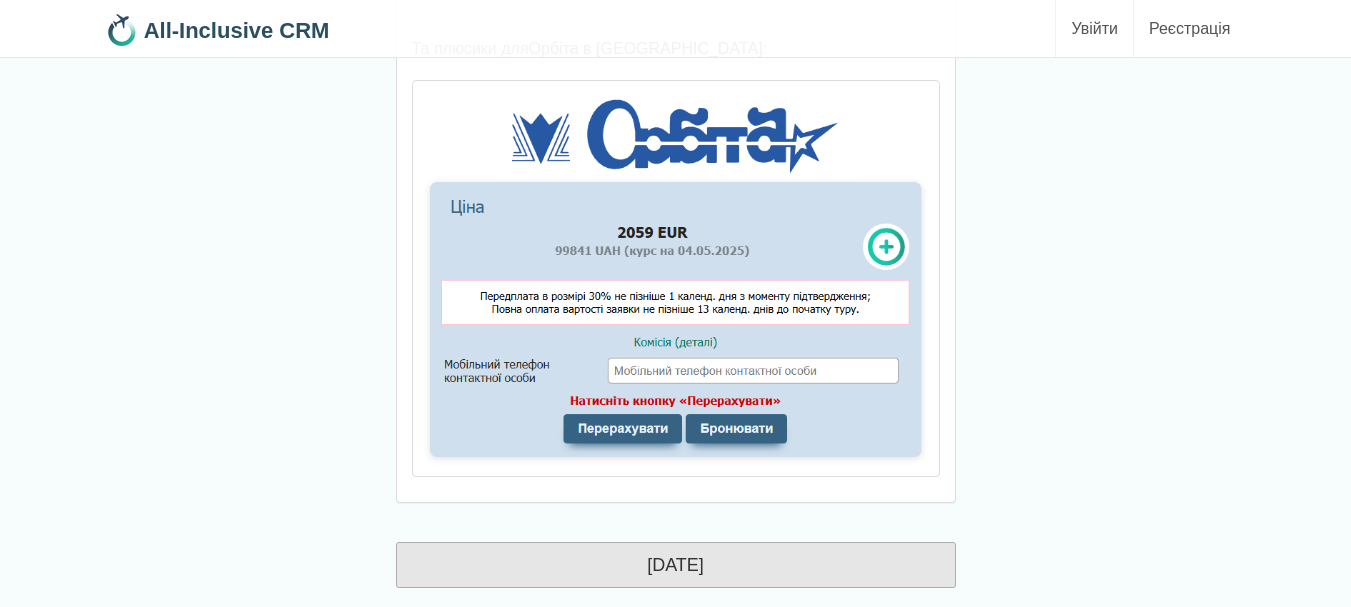 click on "квітень 2025" at bounding box center (676, 565) 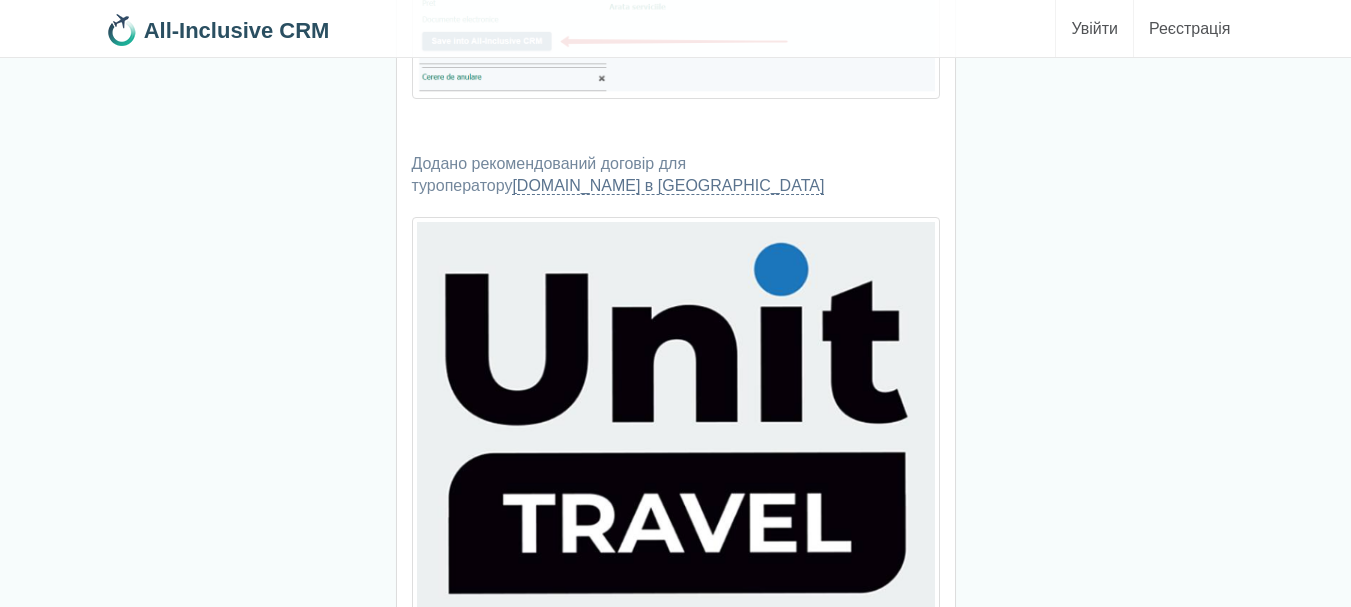 scroll, scrollTop: 18334, scrollLeft: 0, axis: vertical 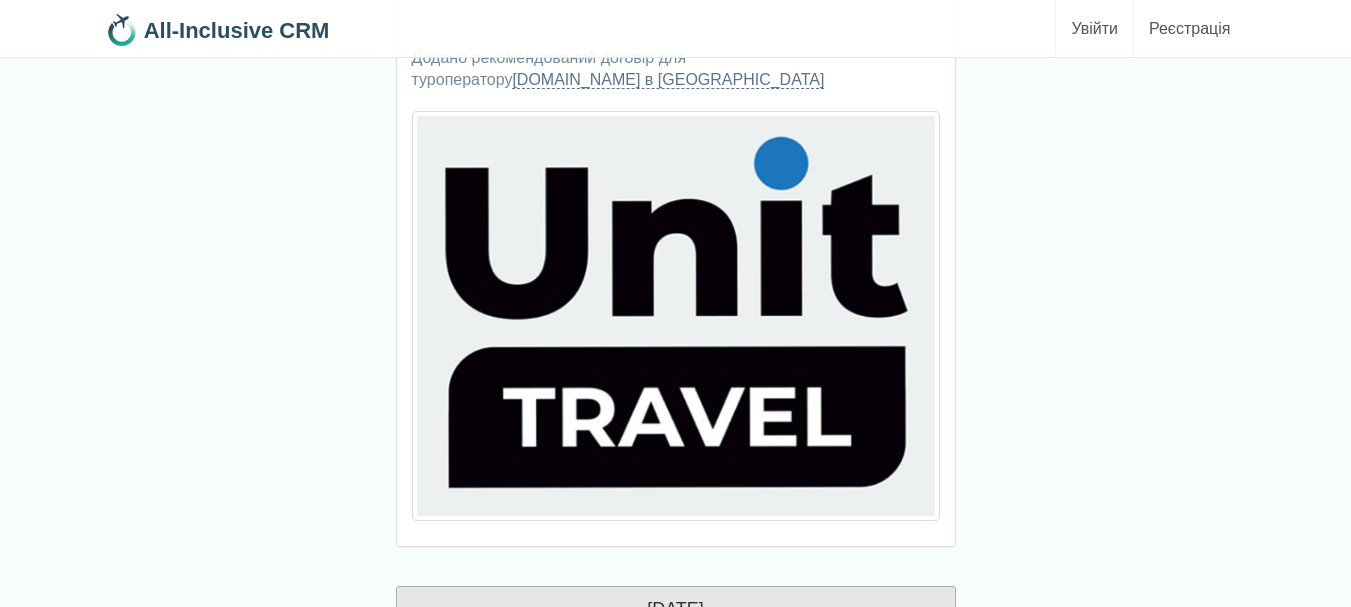 click on "березень 2025" at bounding box center (676, 609) 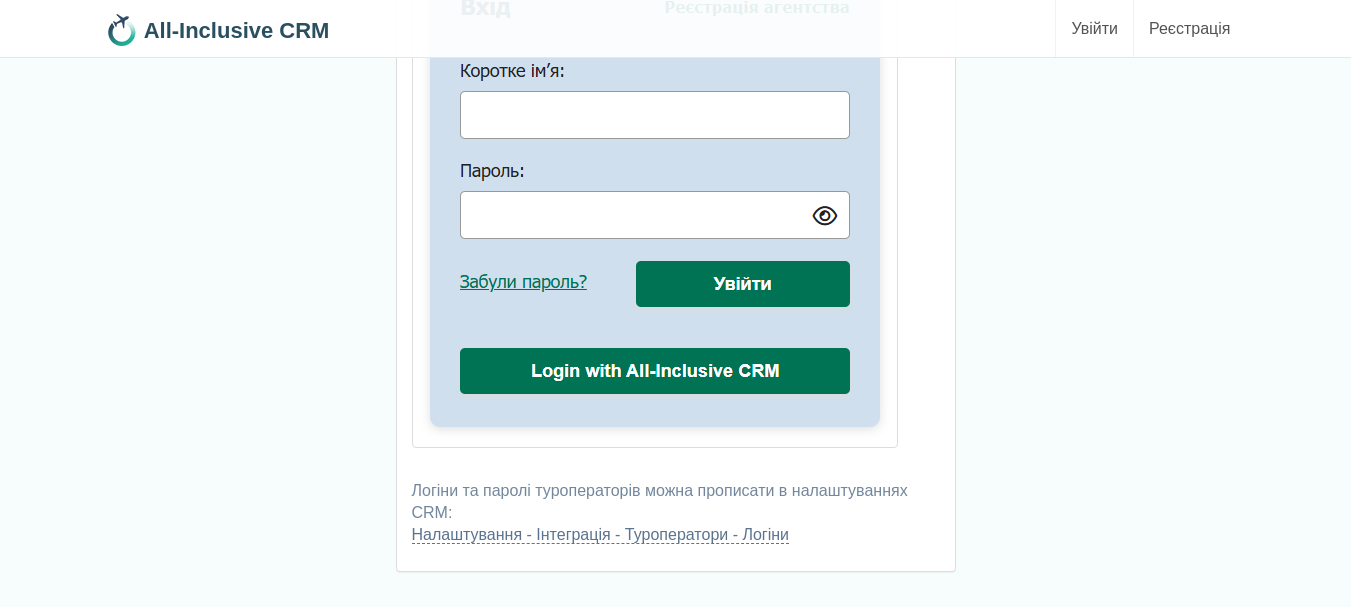 scroll, scrollTop: 27360, scrollLeft: 0, axis: vertical 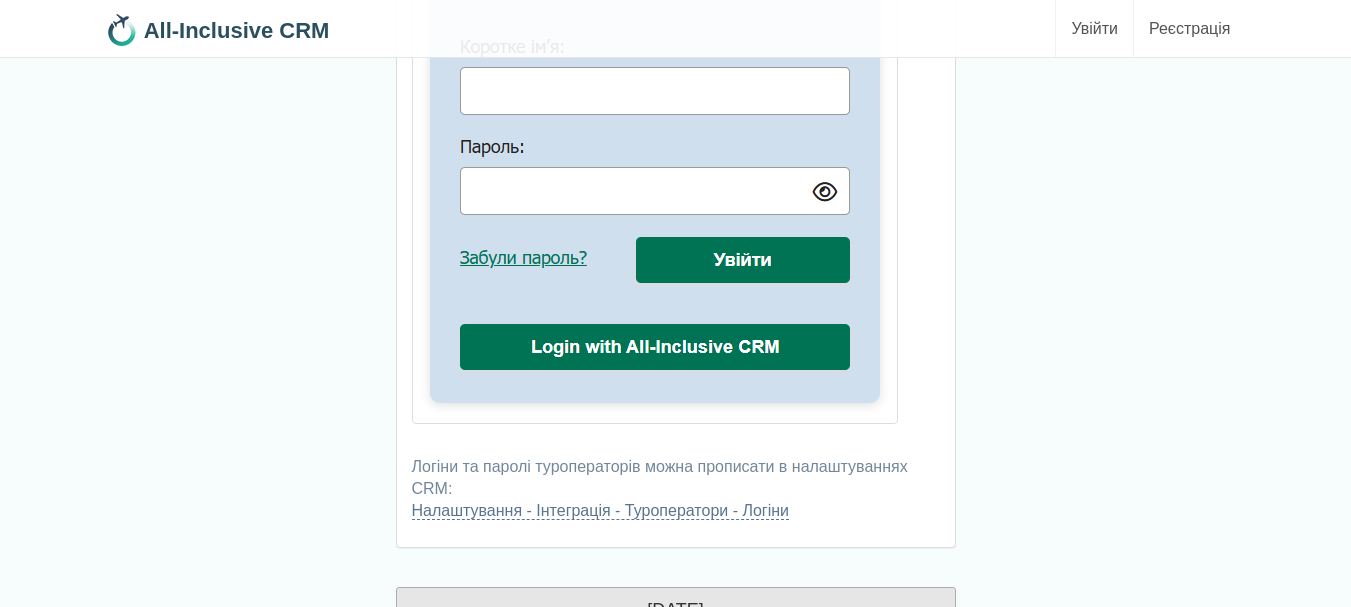 click on "лютий 2025" at bounding box center (676, 610) 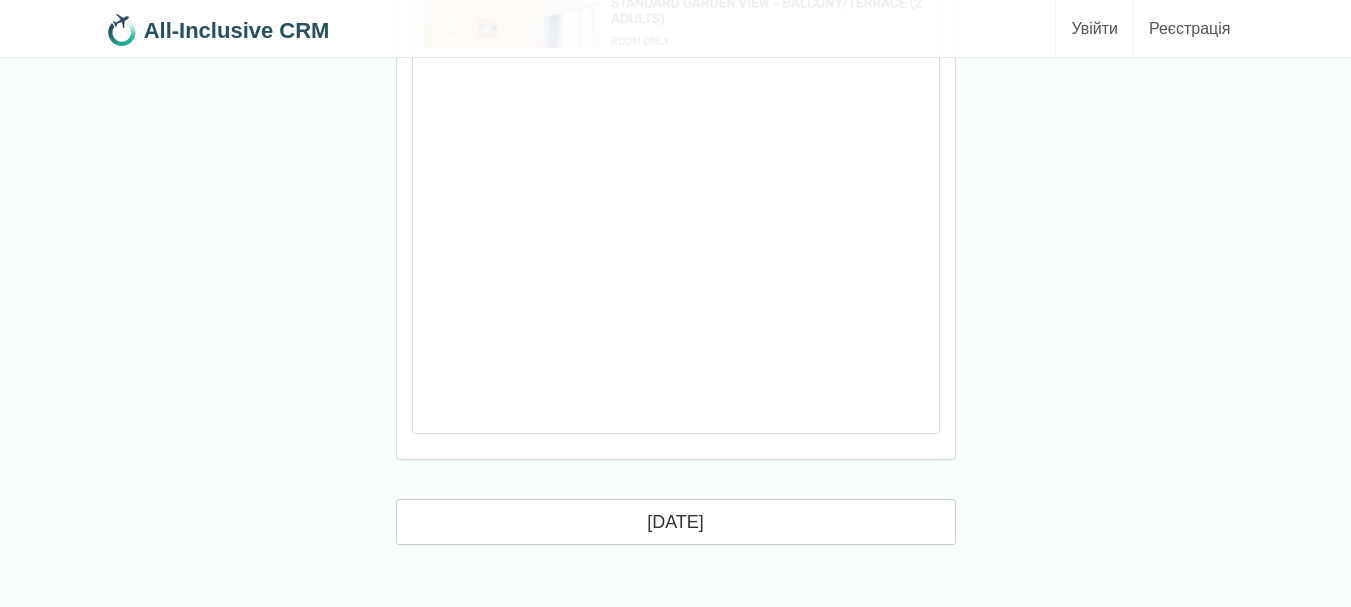 scroll, scrollTop: 32778, scrollLeft: 0, axis: vertical 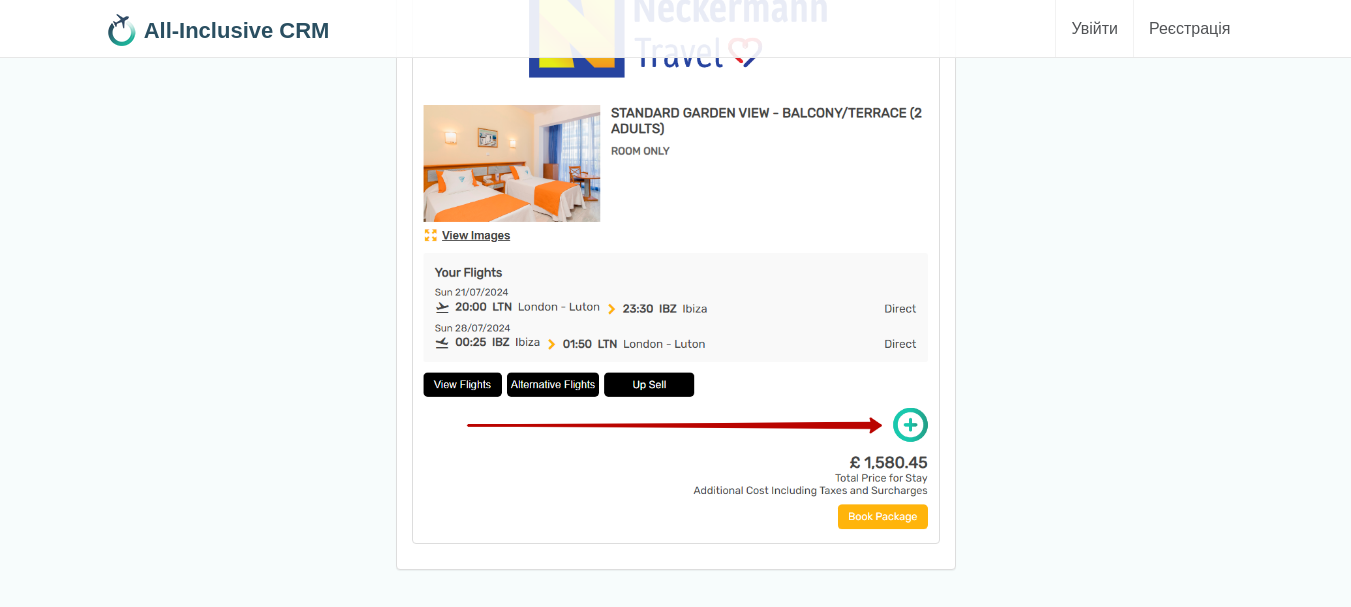 click on "січень 2025" at bounding box center (676, 632) 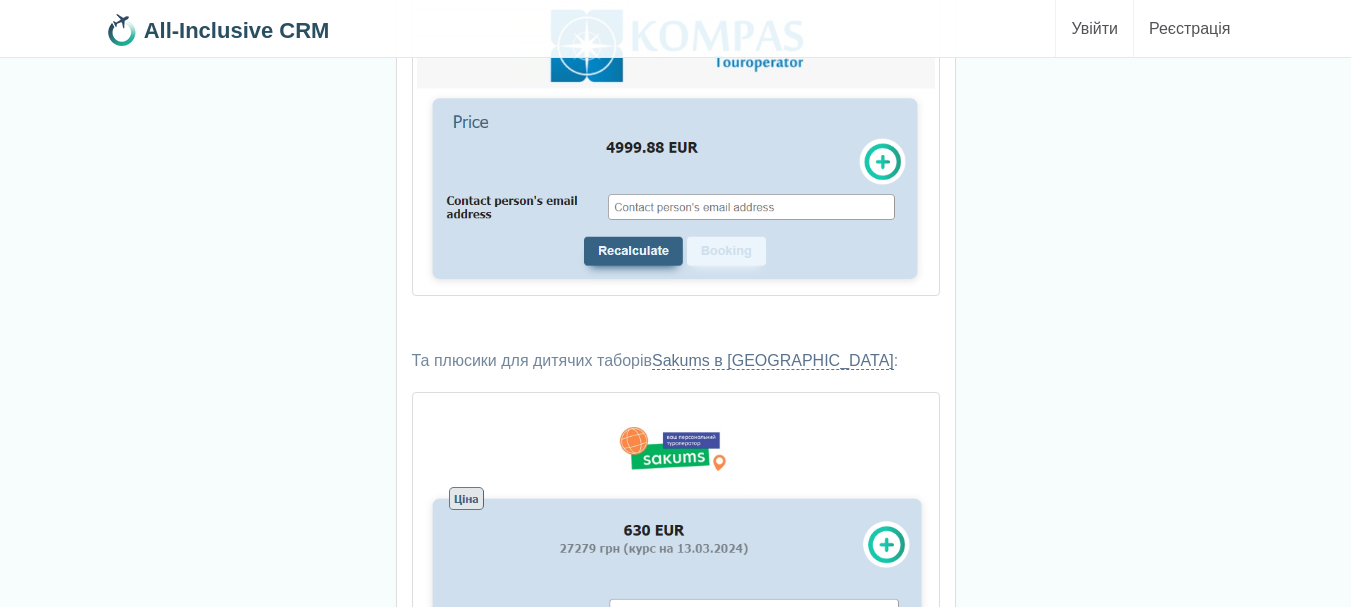 scroll, scrollTop: 38316, scrollLeft: 0, axis: vertical 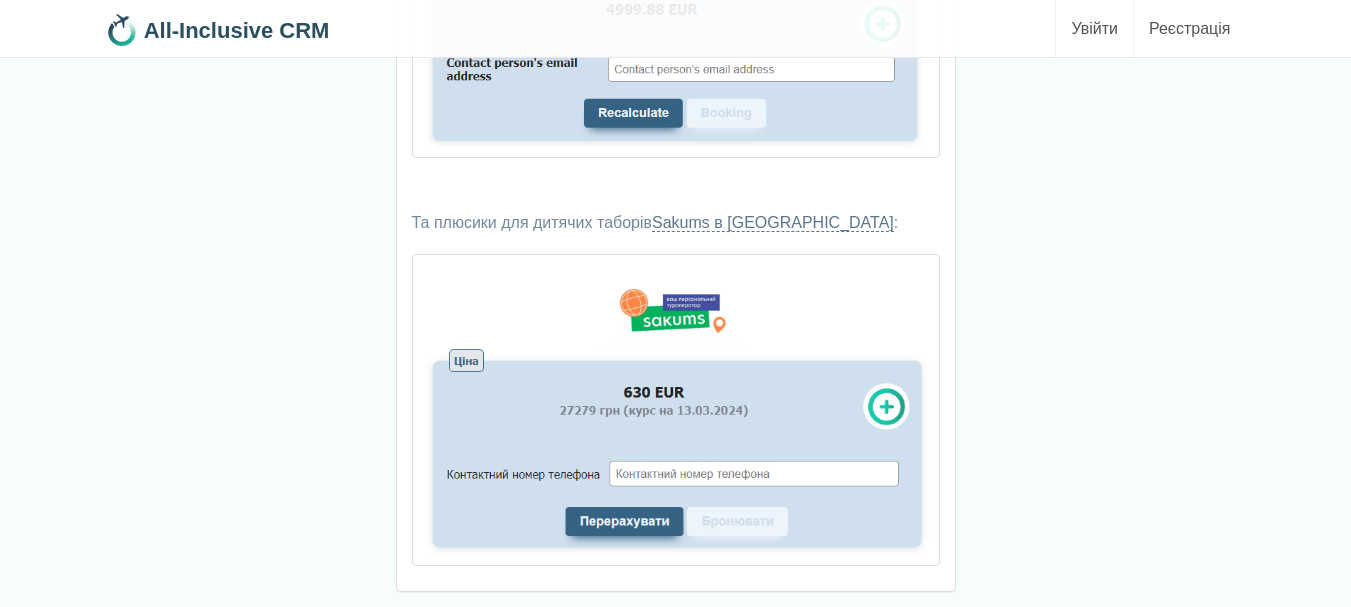 click on "грудень 2024" at bounding box center (676, 654) 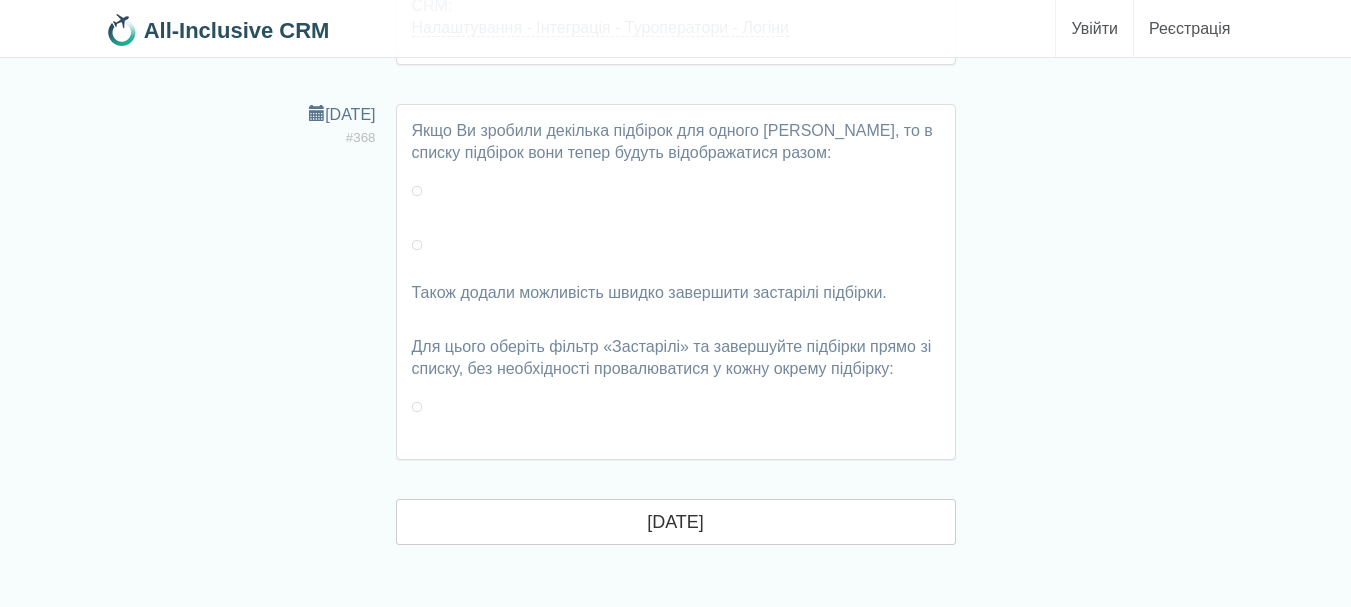 scroll, scrollTop: 46747, scrollLeft: 0, axis: vertical 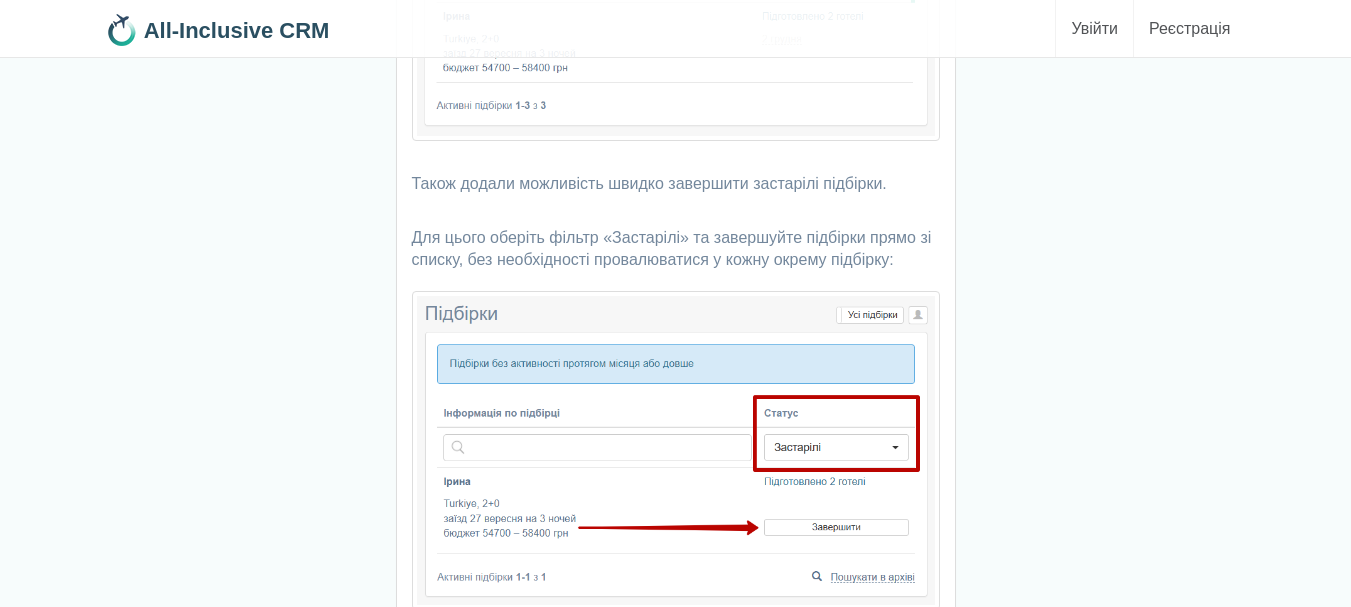 click on "листопад 2024" at bounding box center [676, 720] 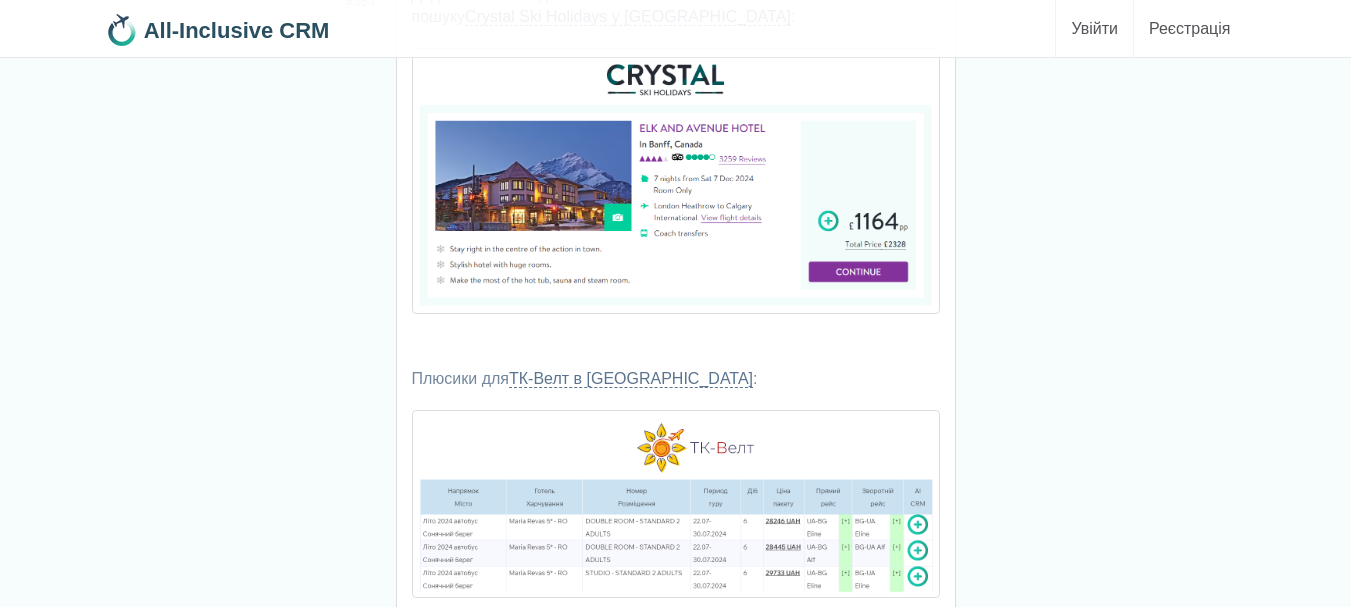 scroll, scrollTop: 51097, scrollLeft: 0, axis: vertical 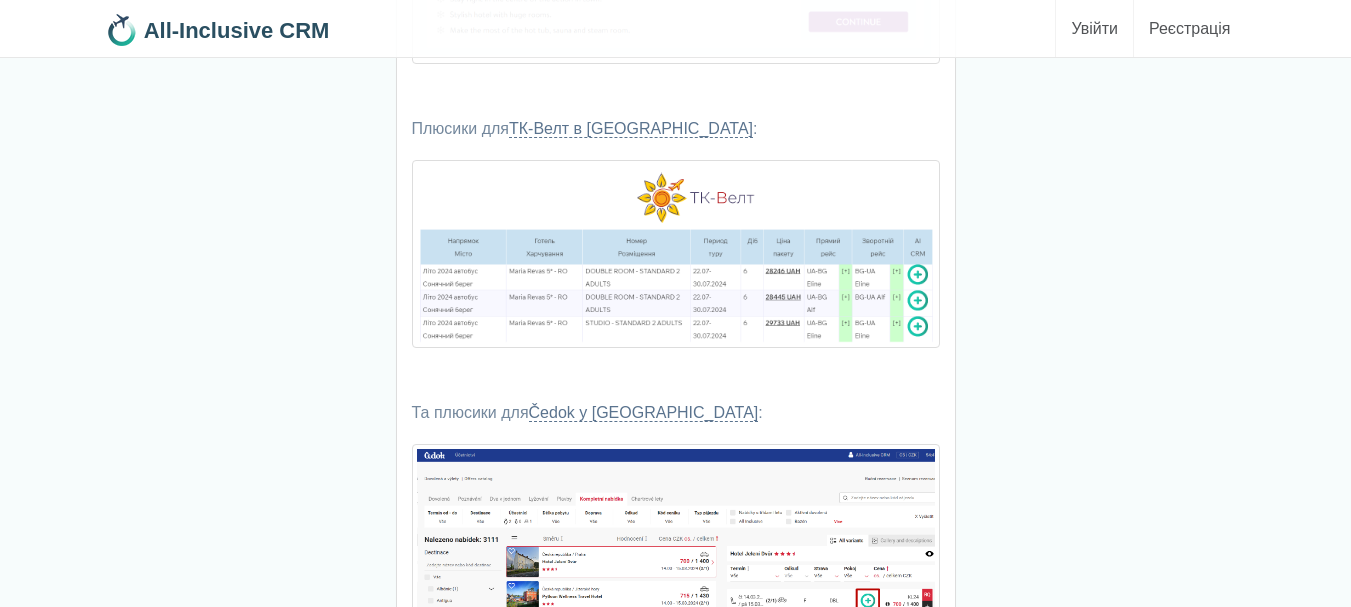 click on "жовтень 2024" at bounding box center (676, 764) 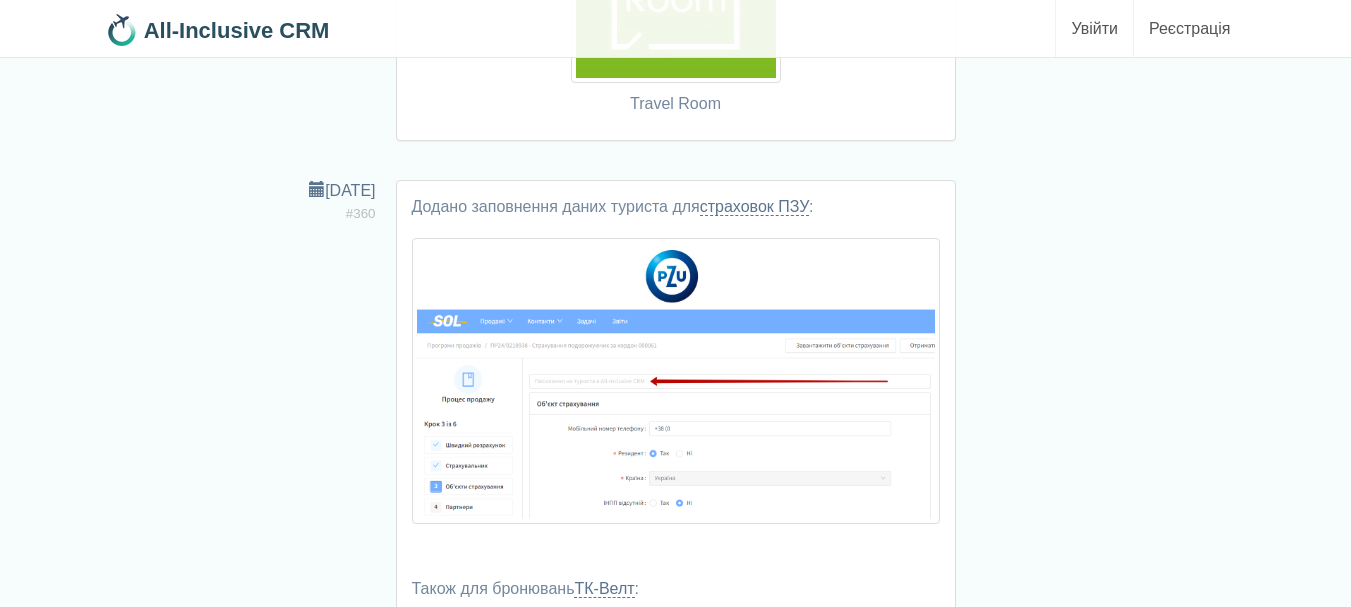 scroll, scrollTop: 56730, scrollLeft: 0, axis: vertical 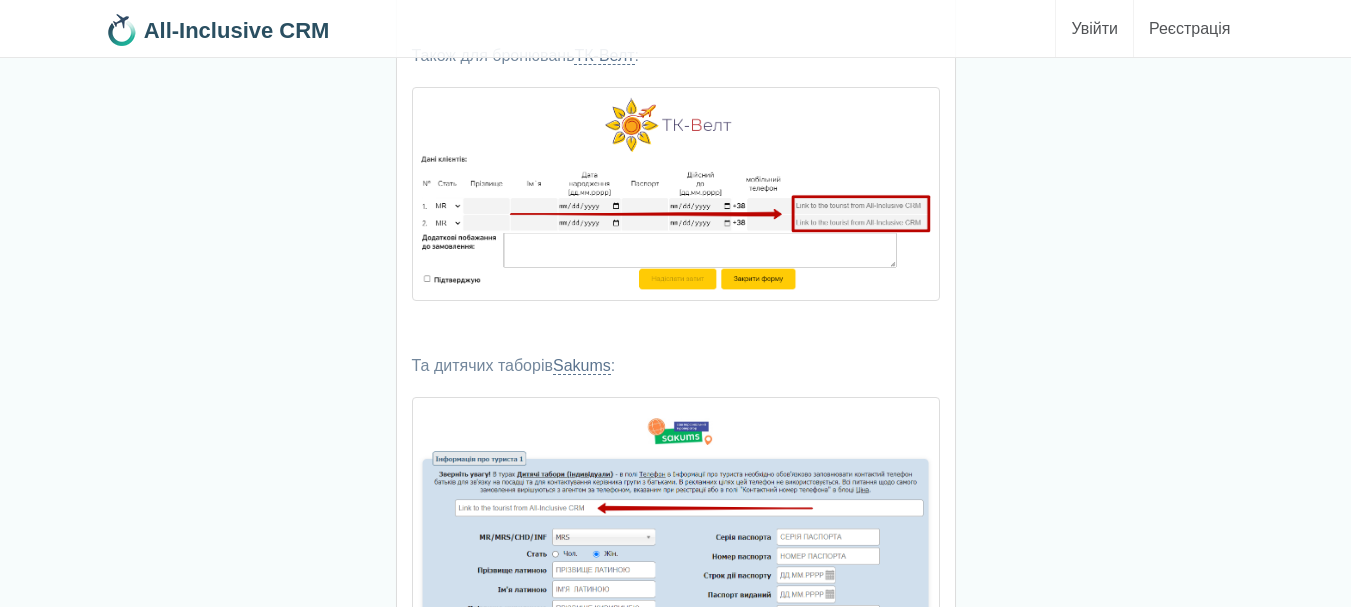 click on "вересень 2024" at bounding box center (676, 785) 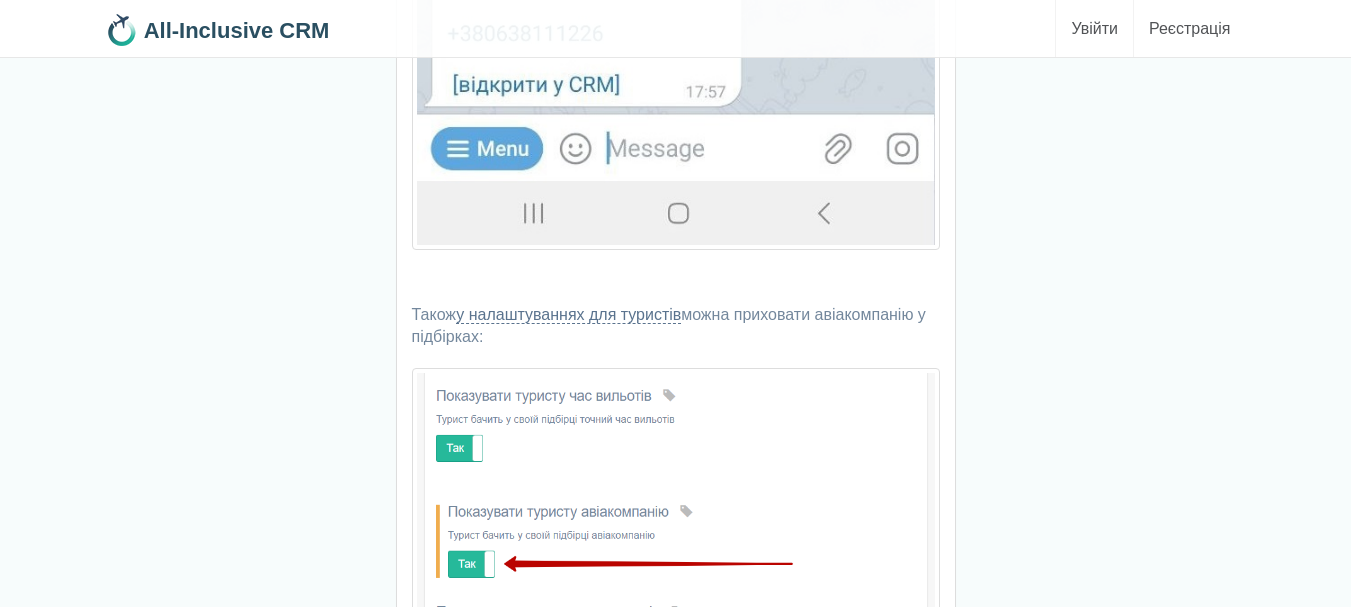 scroll, scrollTop: 64009, scrollLeft: 0, axis: vertical 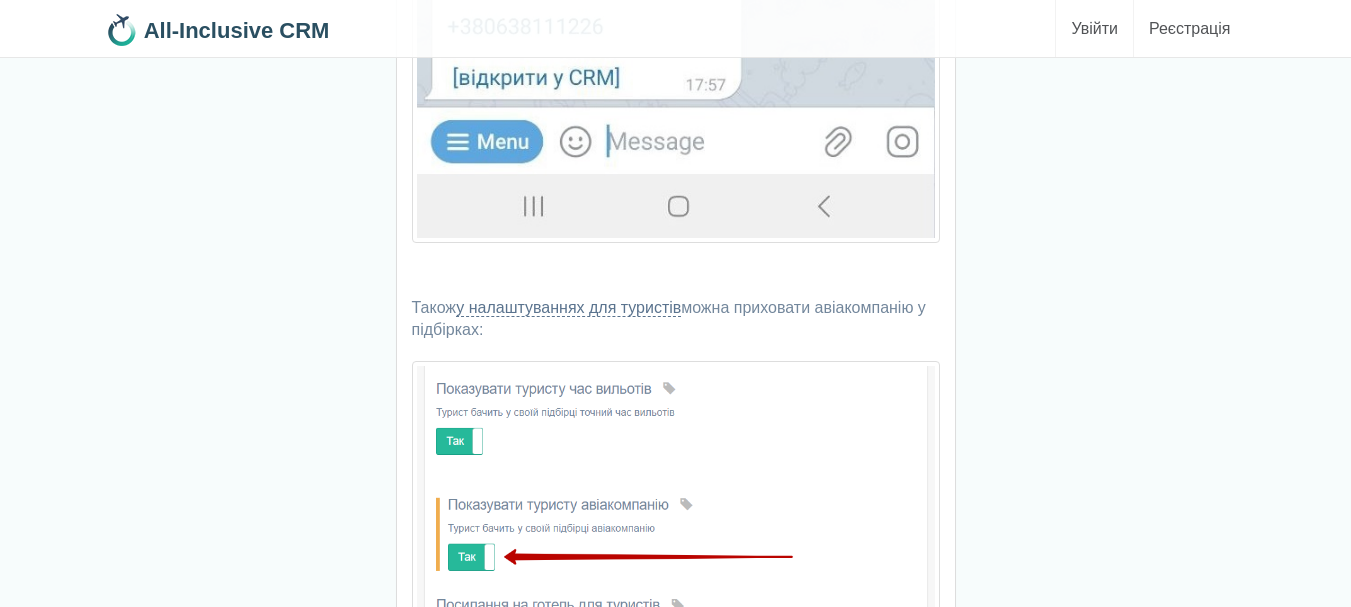 click on "серпень 2024" at bounding box center [676, 808] 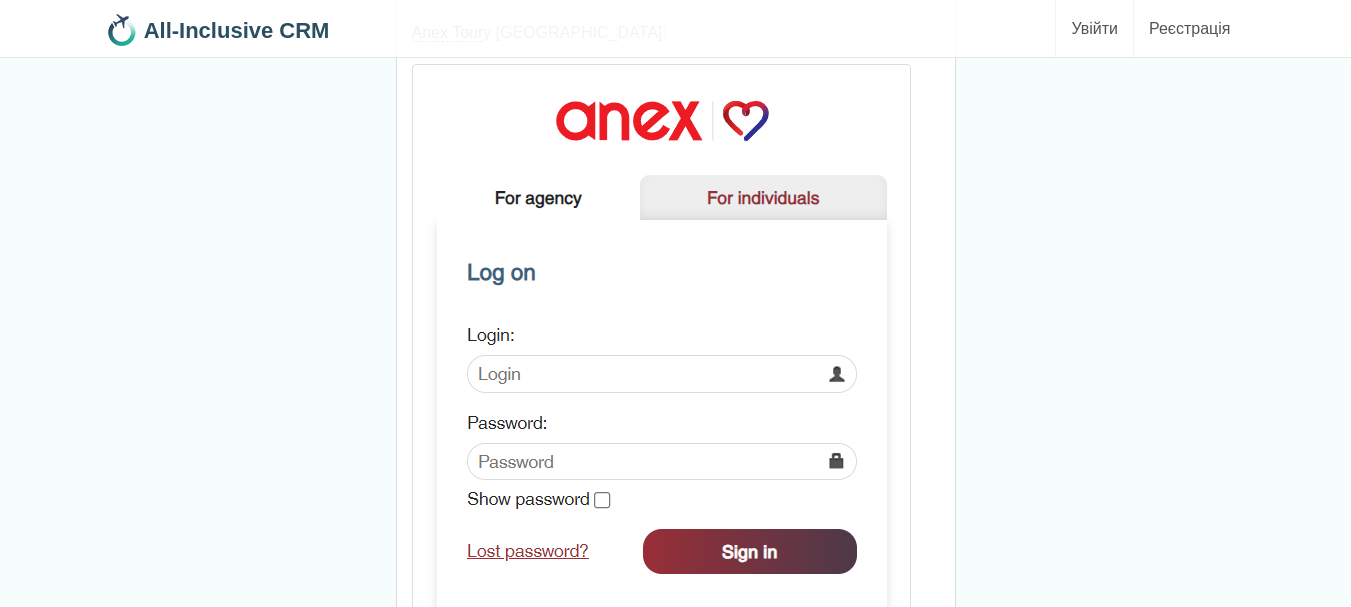 scroll, scrollTop: 70392, scrollLeft: 0, axis: vertical 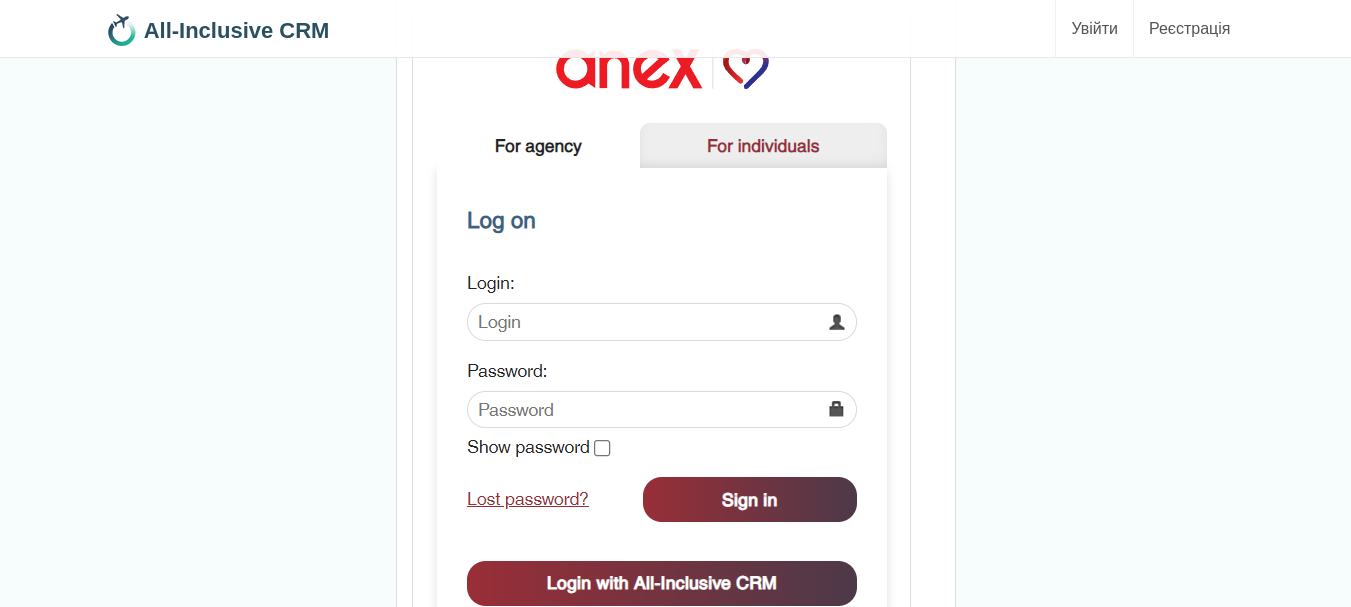 click on "липень 2024" at bounding box center (676, 852) 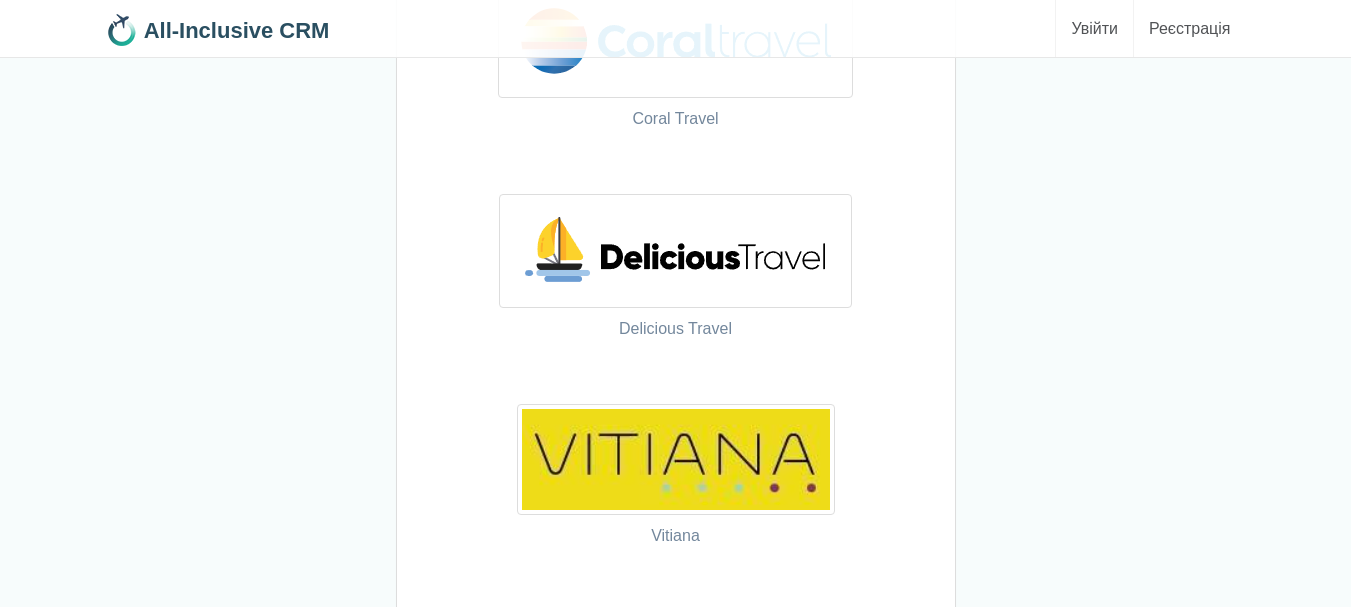 scroll, scrollTop: 75814, scrollLeft: 0, axis: vertical 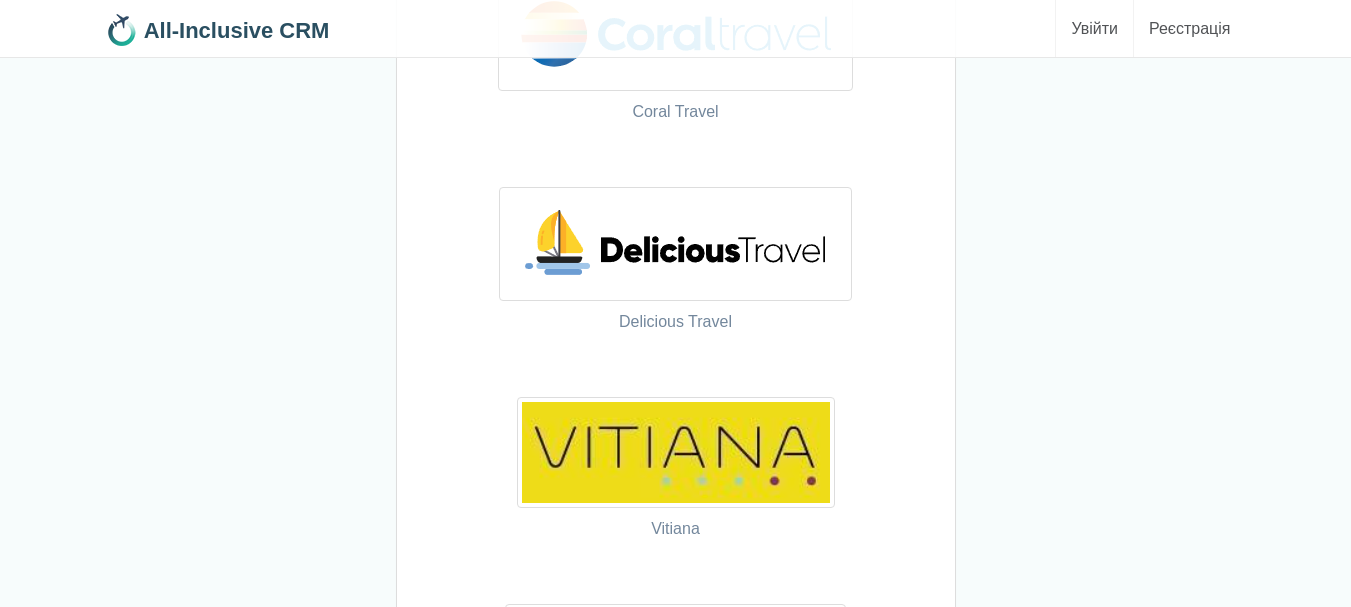click on "червень 2024" at bounding box center [676, 874] 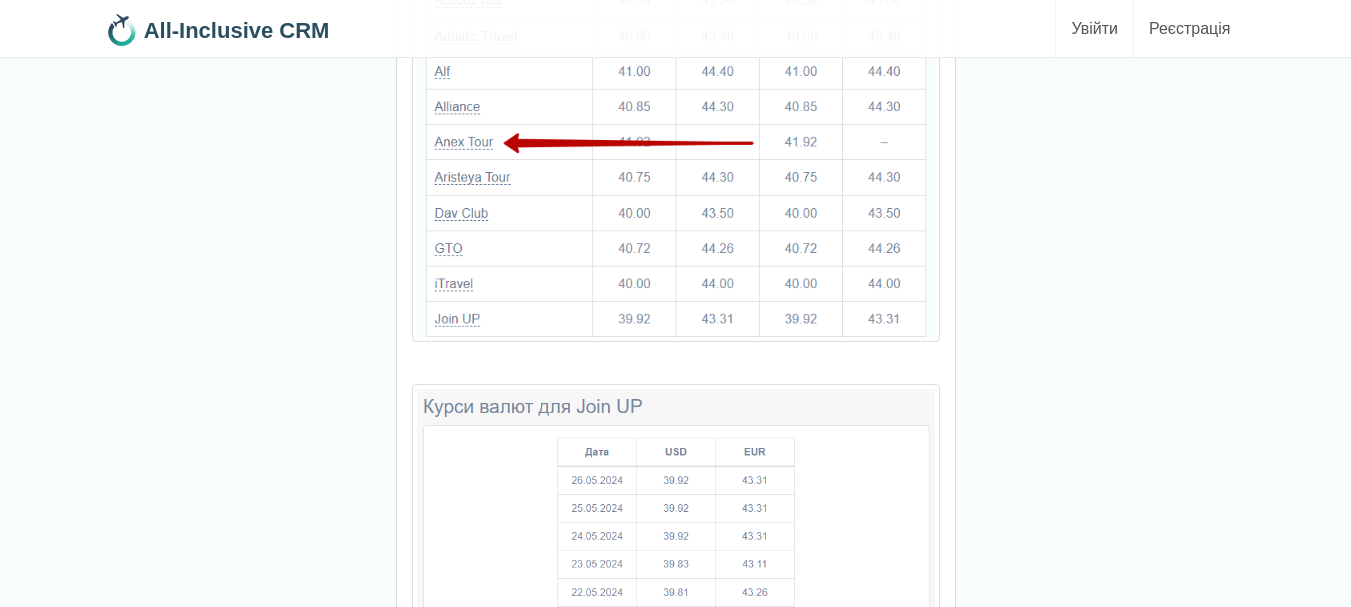 scroll, scrollTop: 82759, scrollLeft: 0, axis: vertical 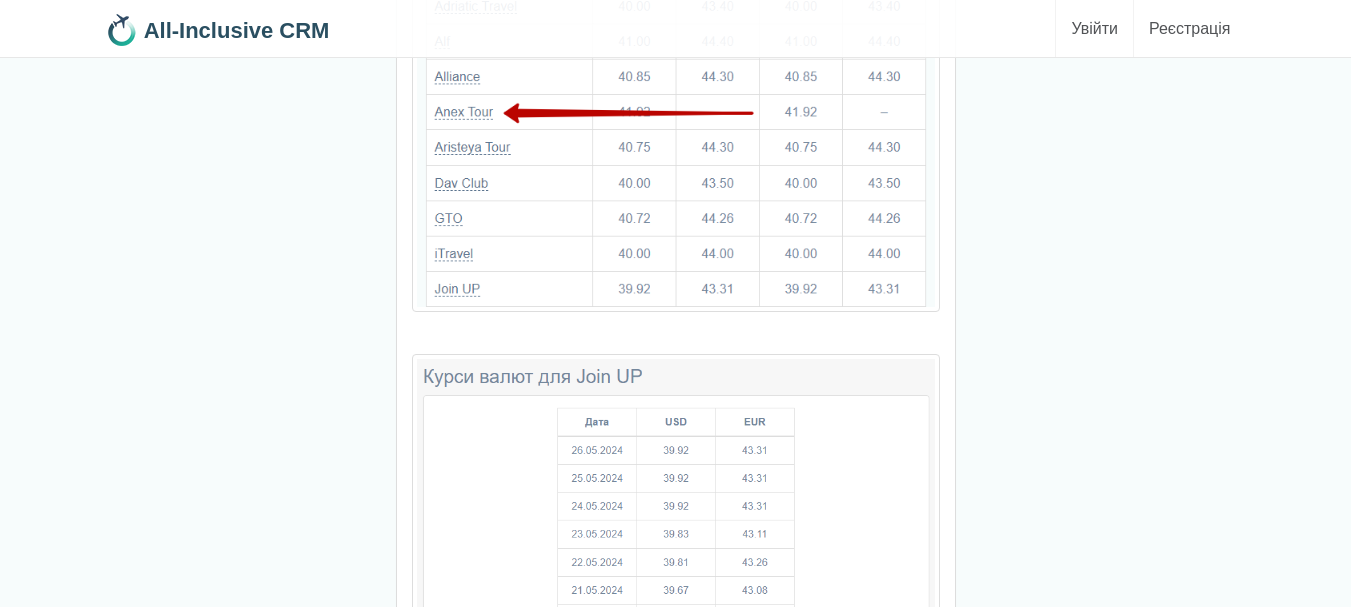 click on "травень 2024" at bounding box center (676, 918) 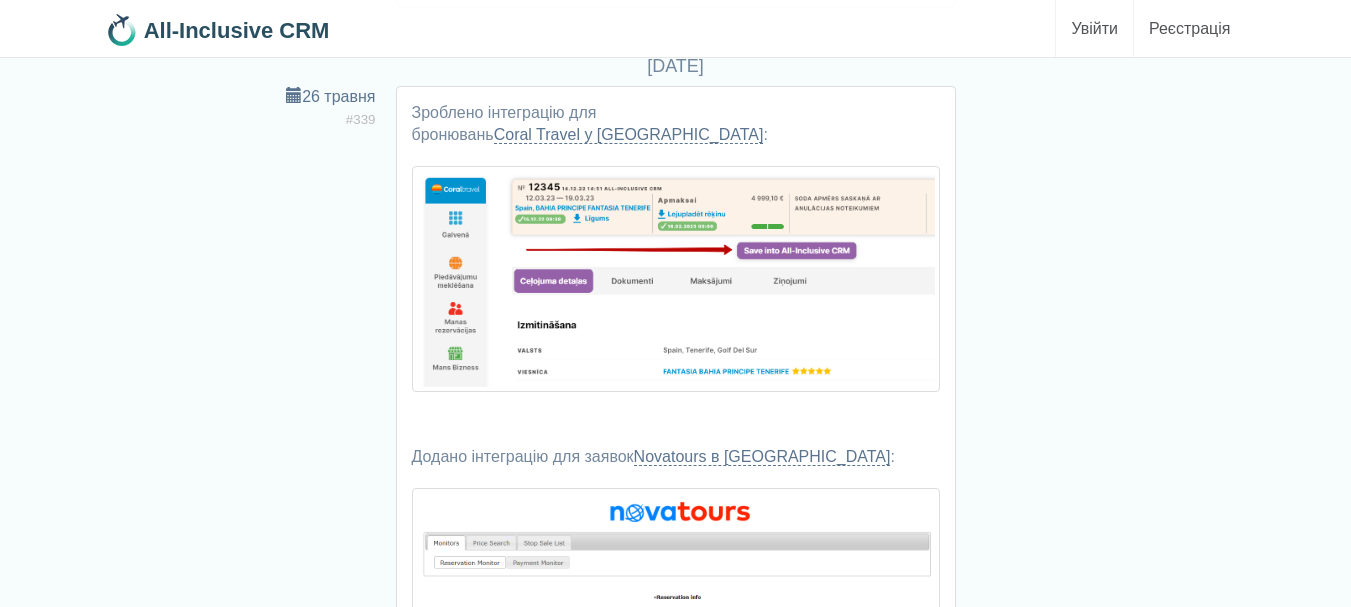 scroll, scrollTop: 83659, scrollLeft: 0, axis: vertical 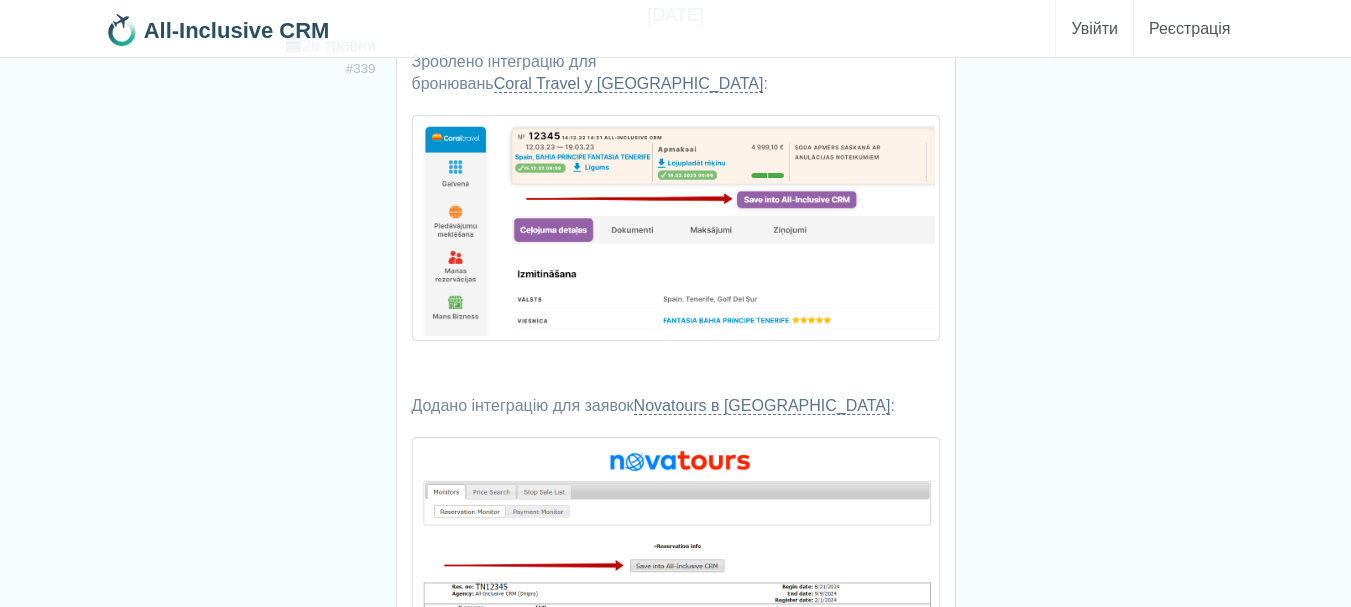 click at bounding box center (676, 571) 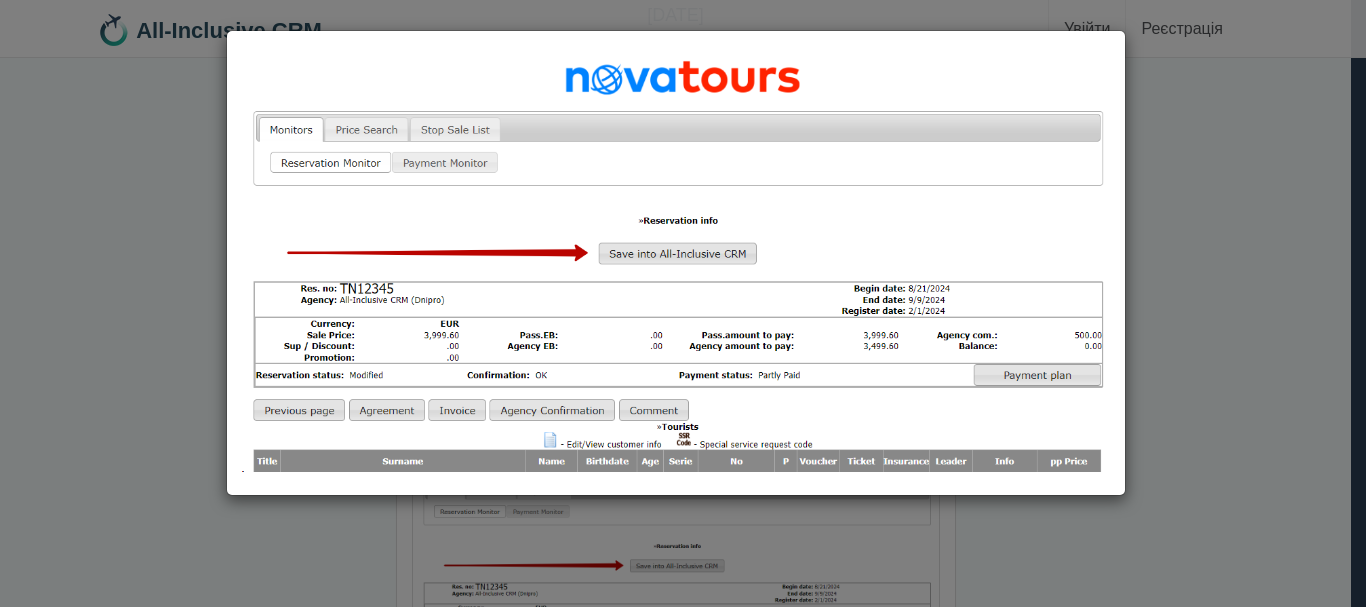 click at bounding box center [683, 303] 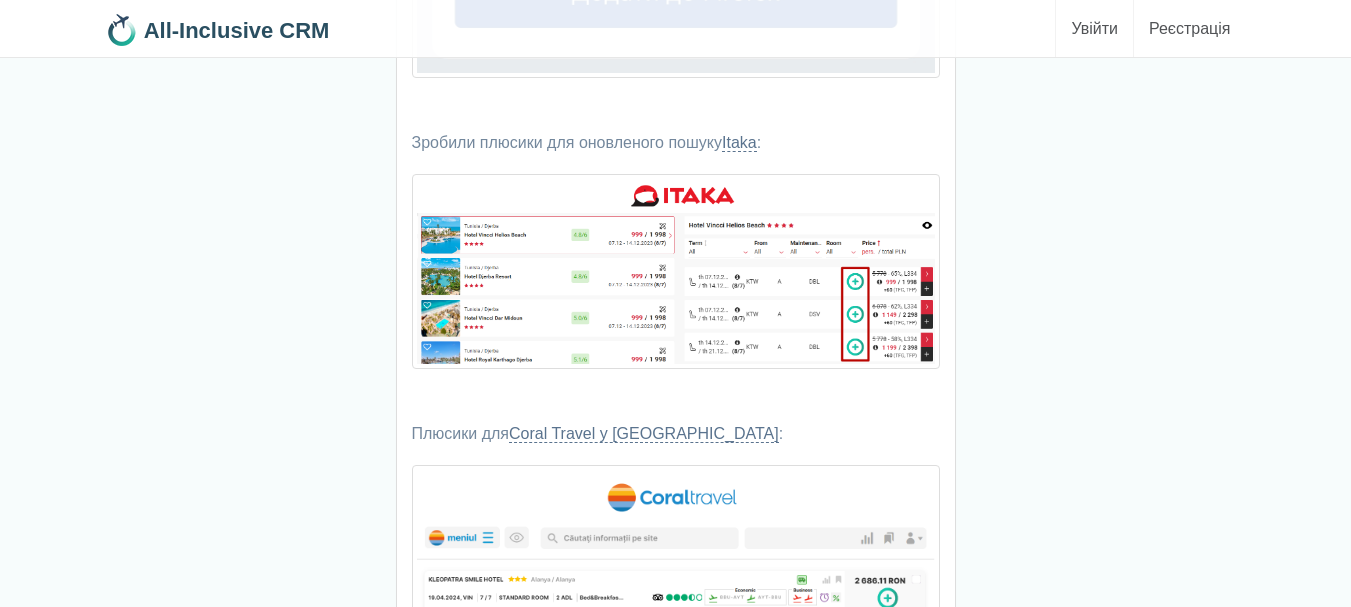 scroll, scrollTop: 87659, scrollLeft: 0, axis: vertical 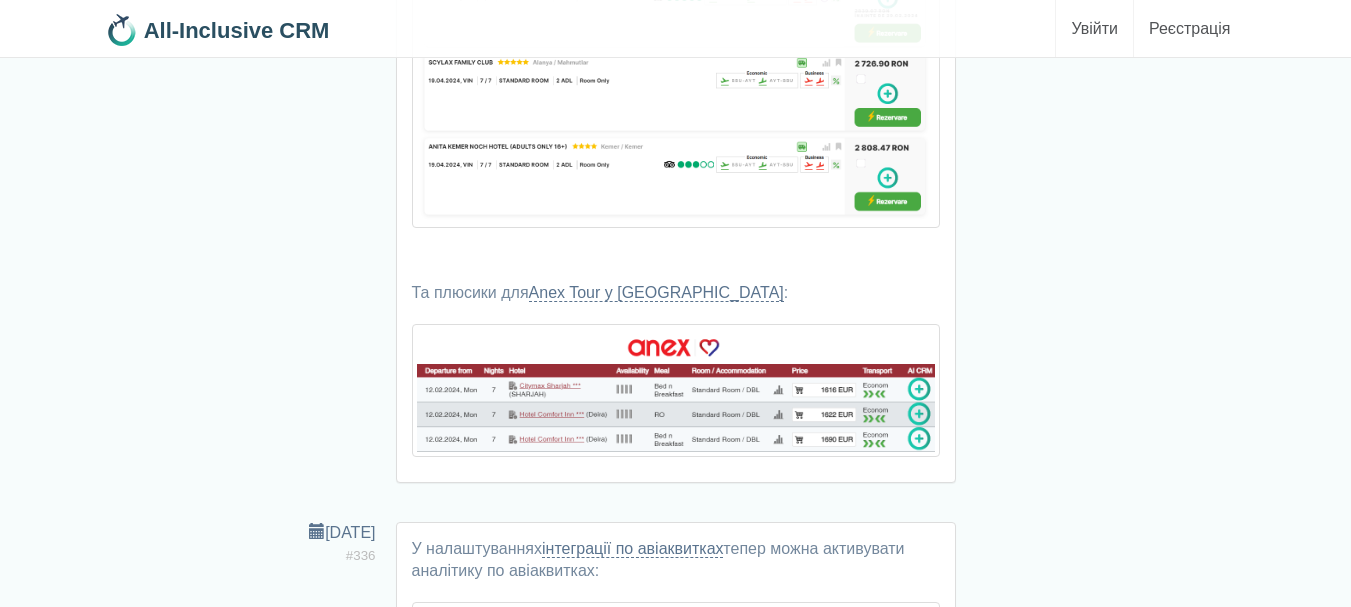 click on "All-Inclusive CRM" at bounding box center (225, 25) 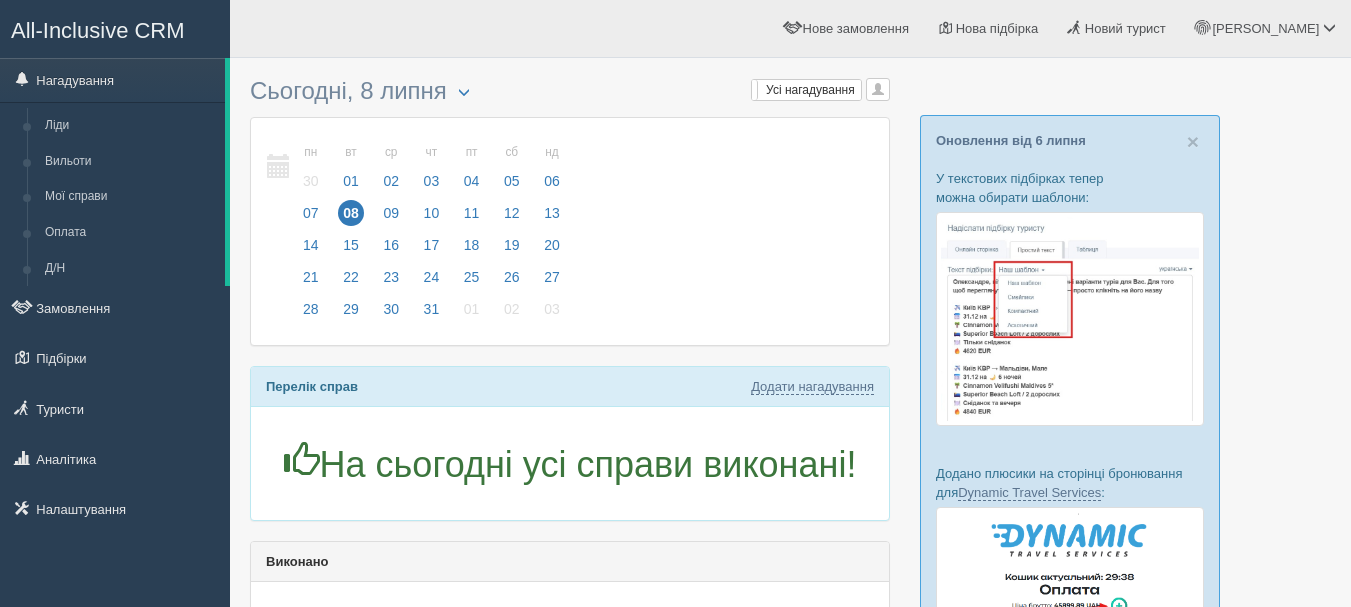 scroll, scrollTop: 0, scrollLeft: 0, axis: both 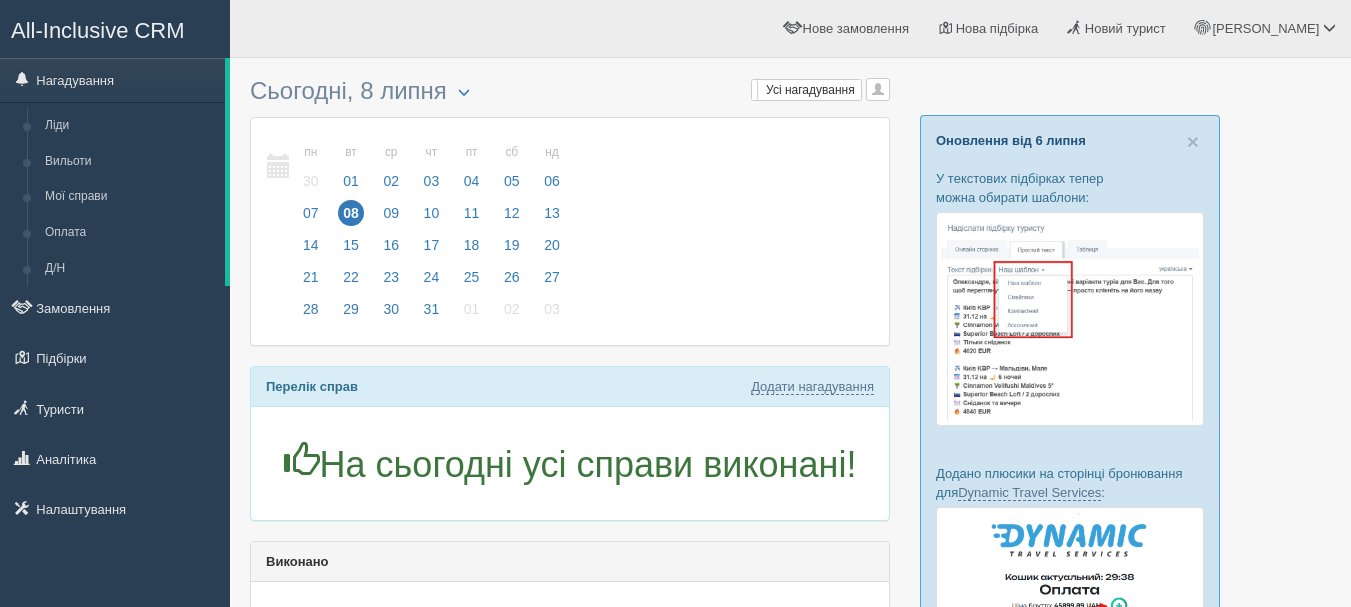 click on "Оновлення від 6 липня" at bounding box center (1011, 140) 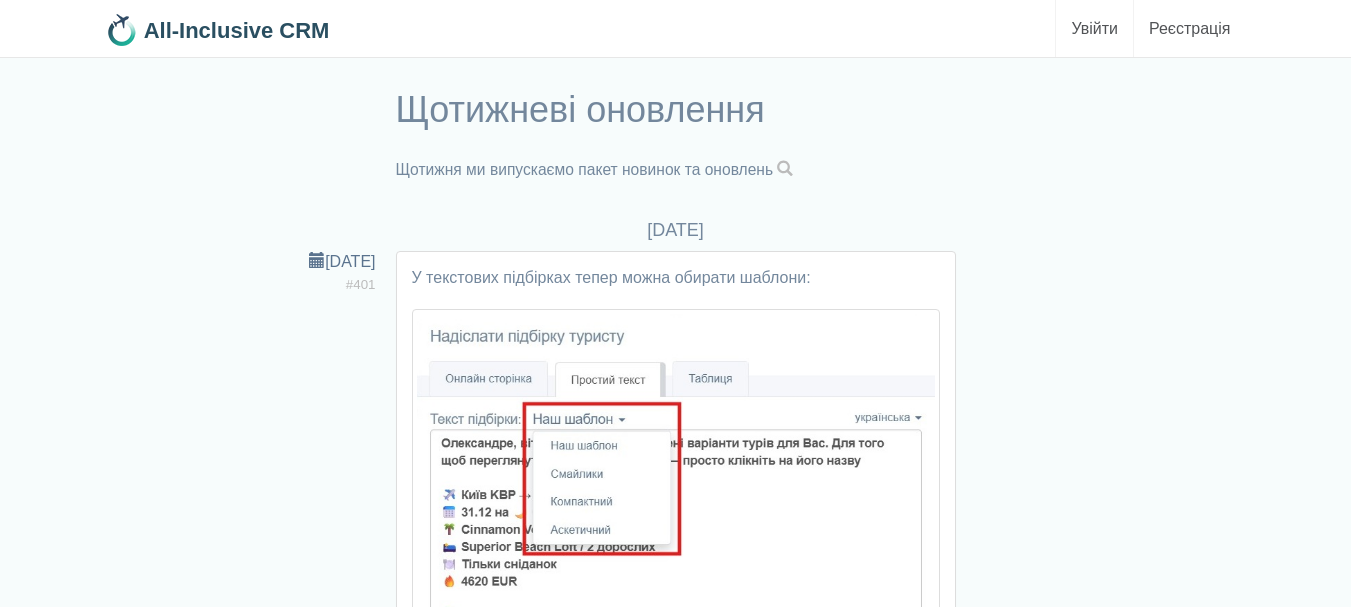 scroll, scrollTop: 0, scrollLeft: 0, axis: both 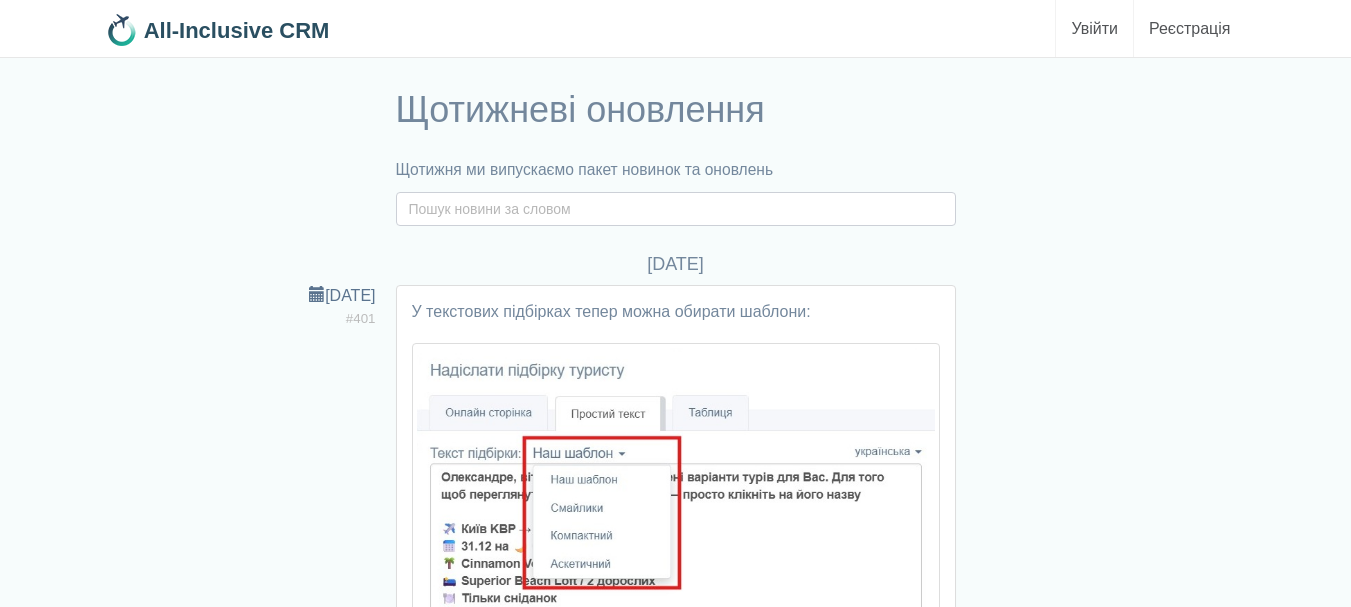 click at bounding box center (676, 209) 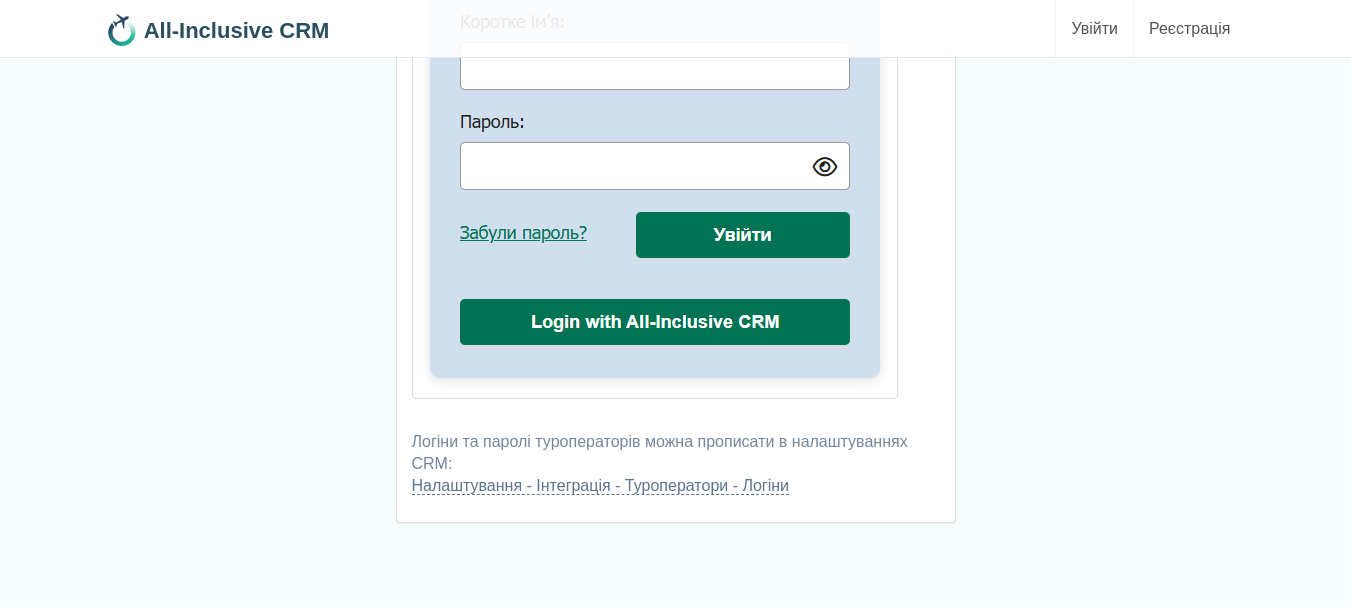 scroll, scrollTop: 4816, scrollLeft: 0, axis: vertical 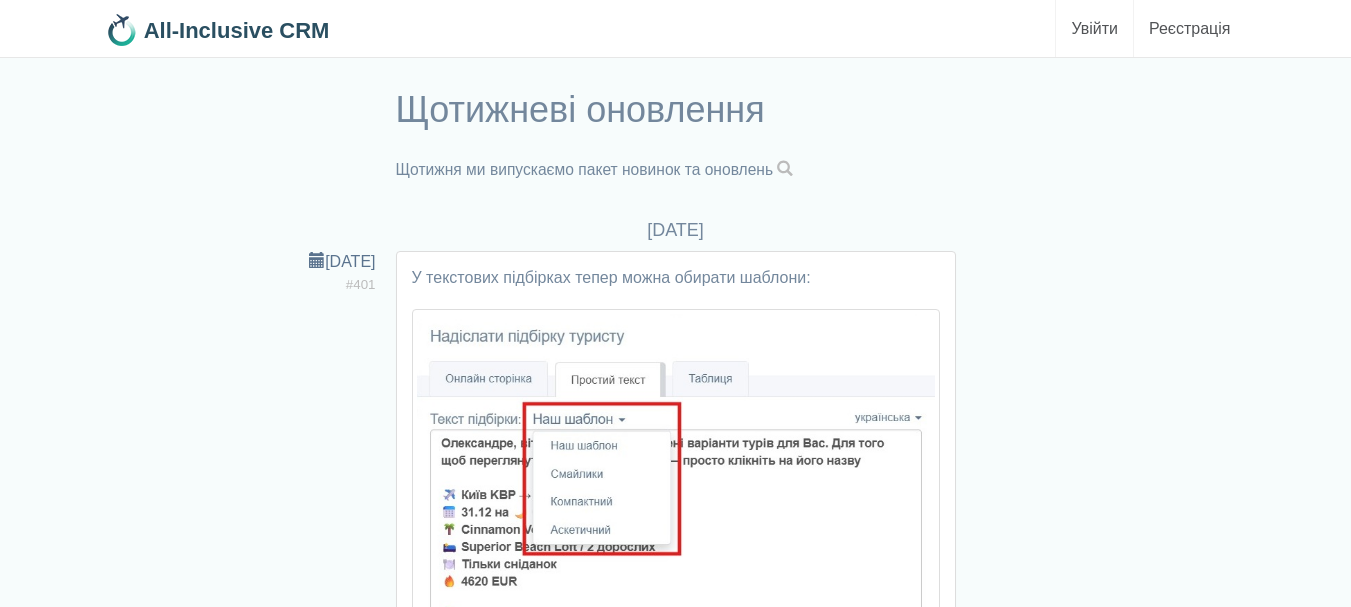 click at bounding box center (785, 169) 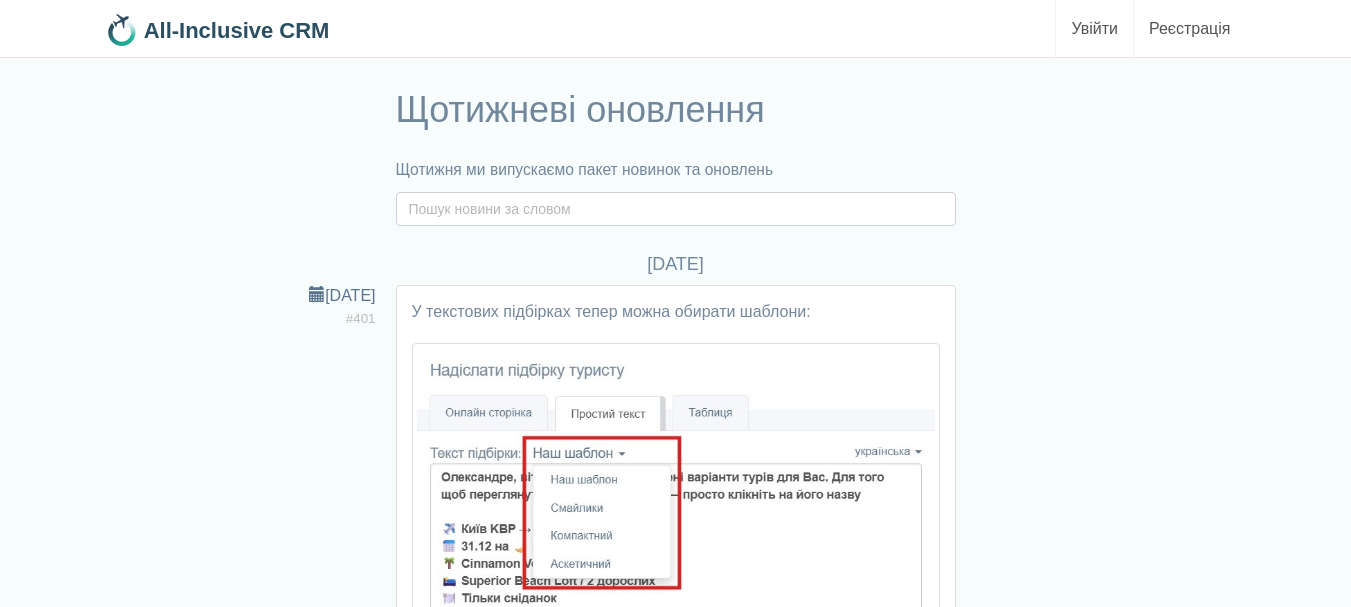 click at bounding box center (676, 209) 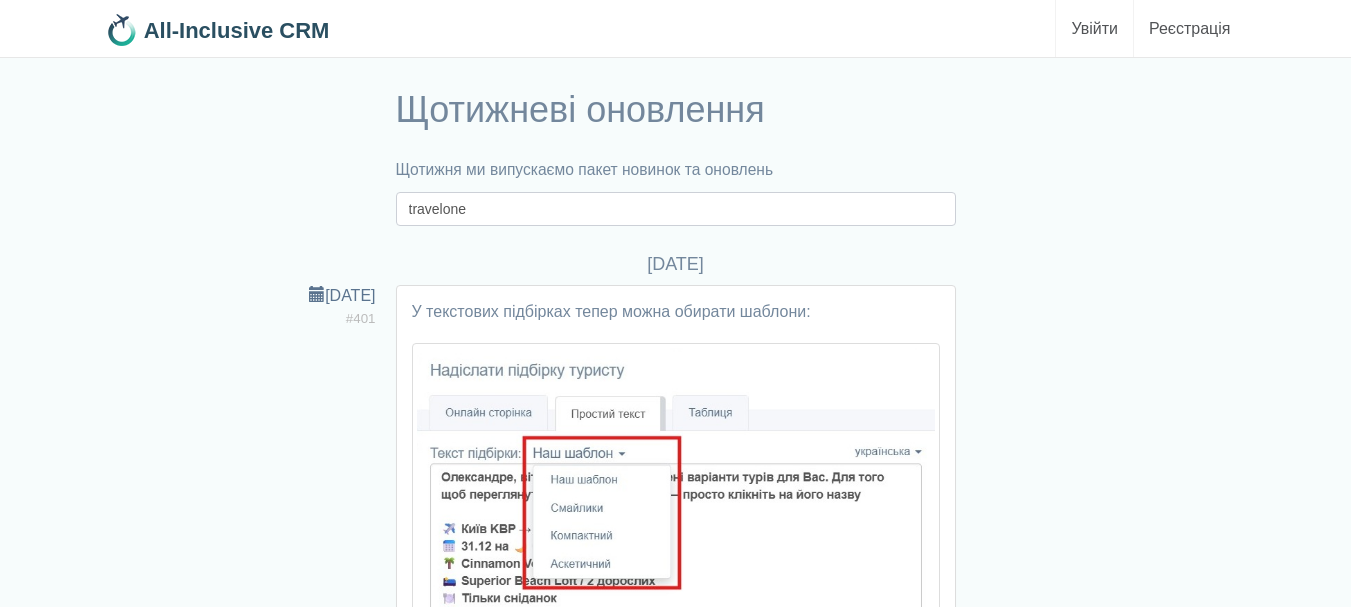 drag, startPoint x: 507, startPoint y: 215, endPoint x: 302, endPoint y: 206, distance: 205.19746 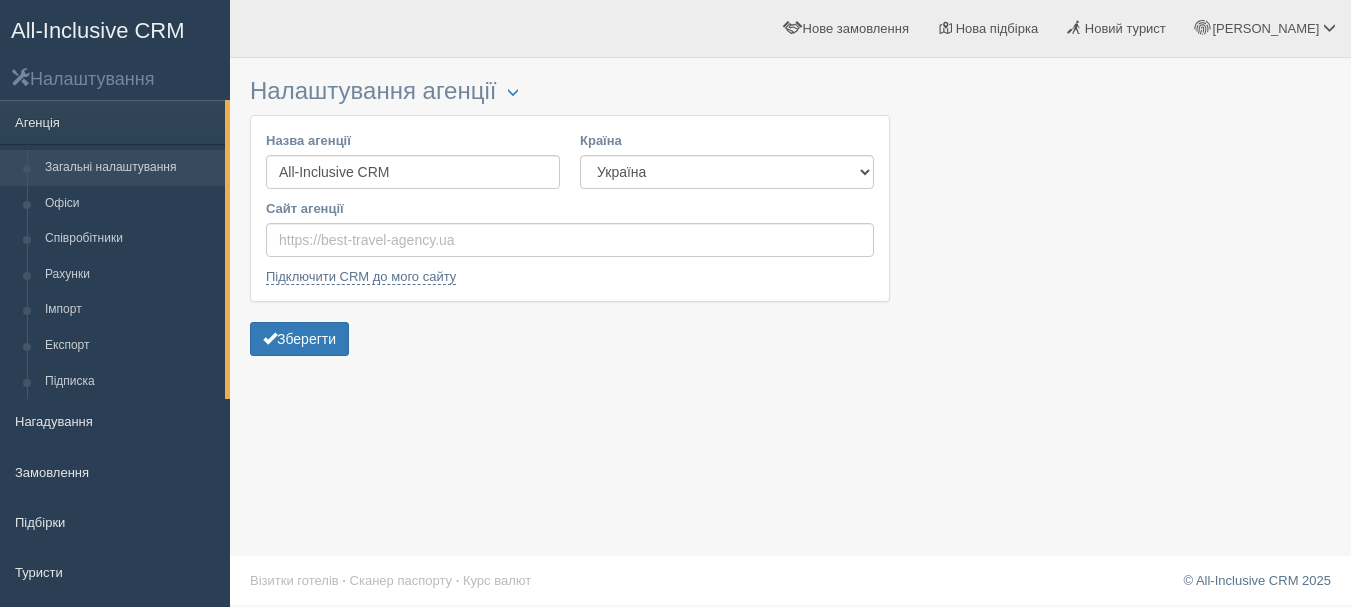 scroll, scrollTop: 0, scrollLeft: 0, axis: both 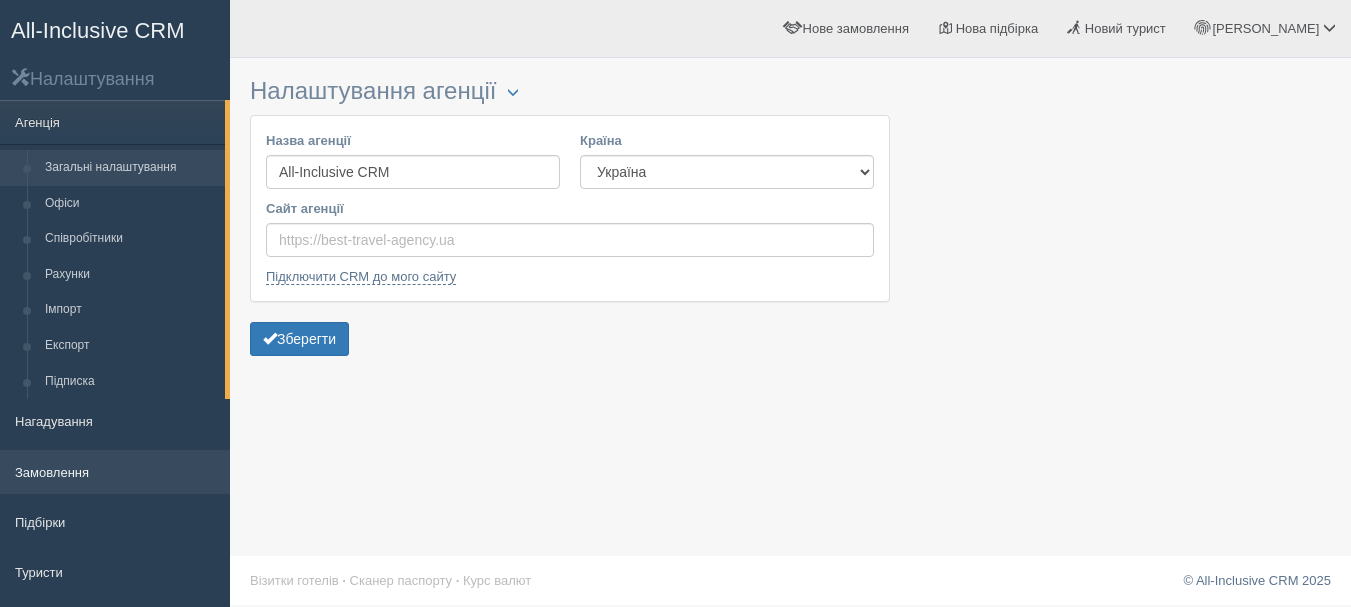 click on "Замовлення" at bounding box center (115, 472) 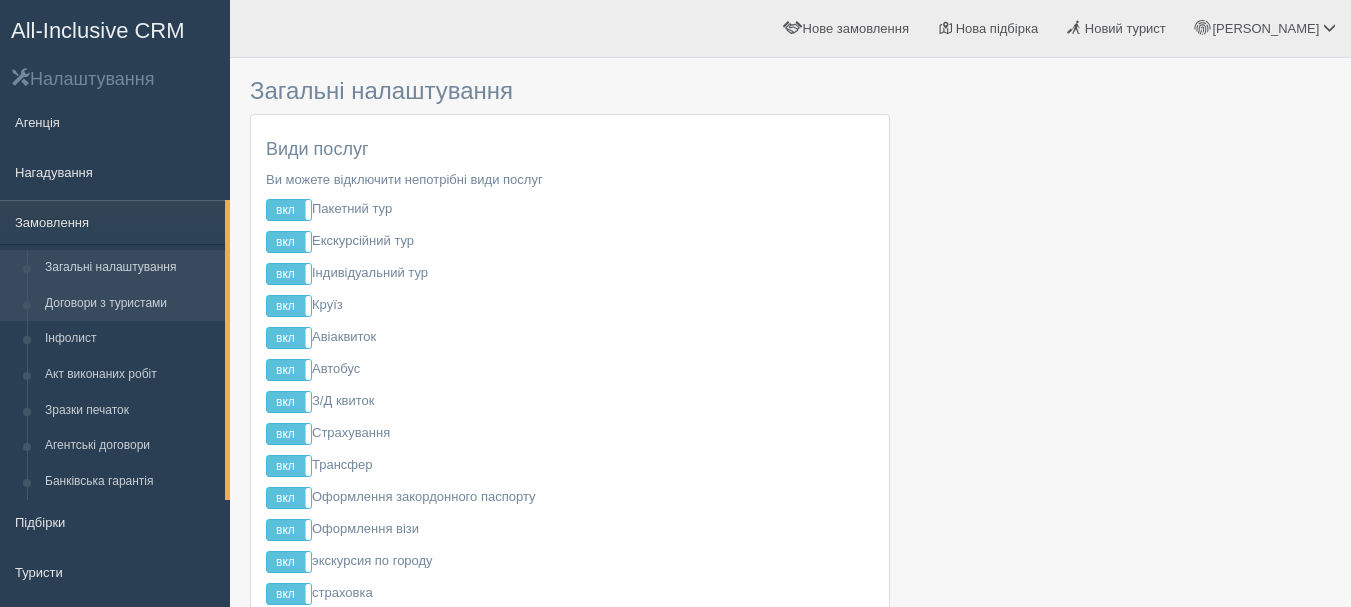 scroll, scrollTop: 0, scrollLeft: 0, axis: both 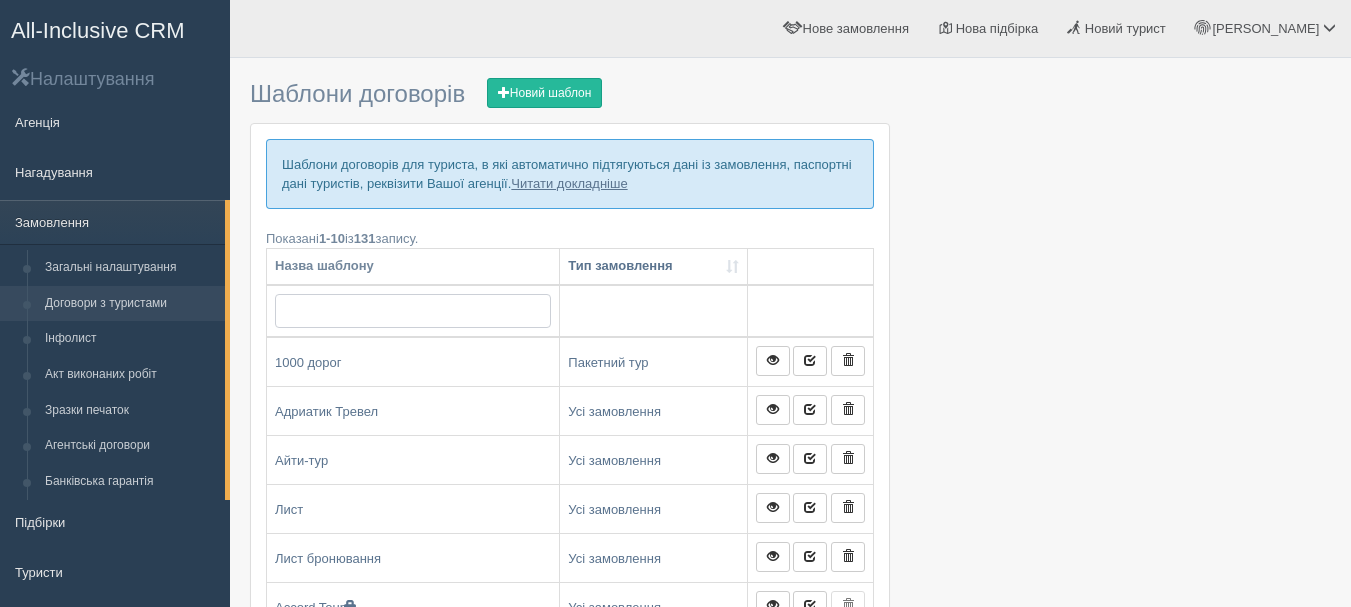click at bounding box center [413, 311] 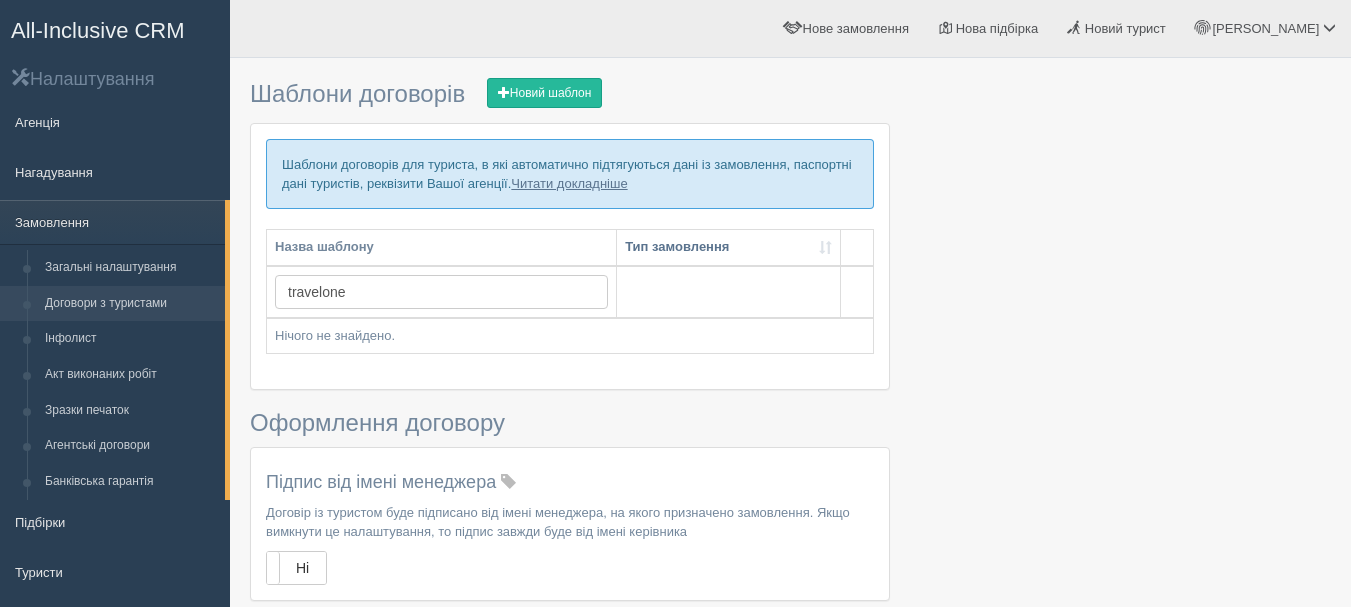 scroll, scrollTop: 0, scrollLeft: 0, axis: both 